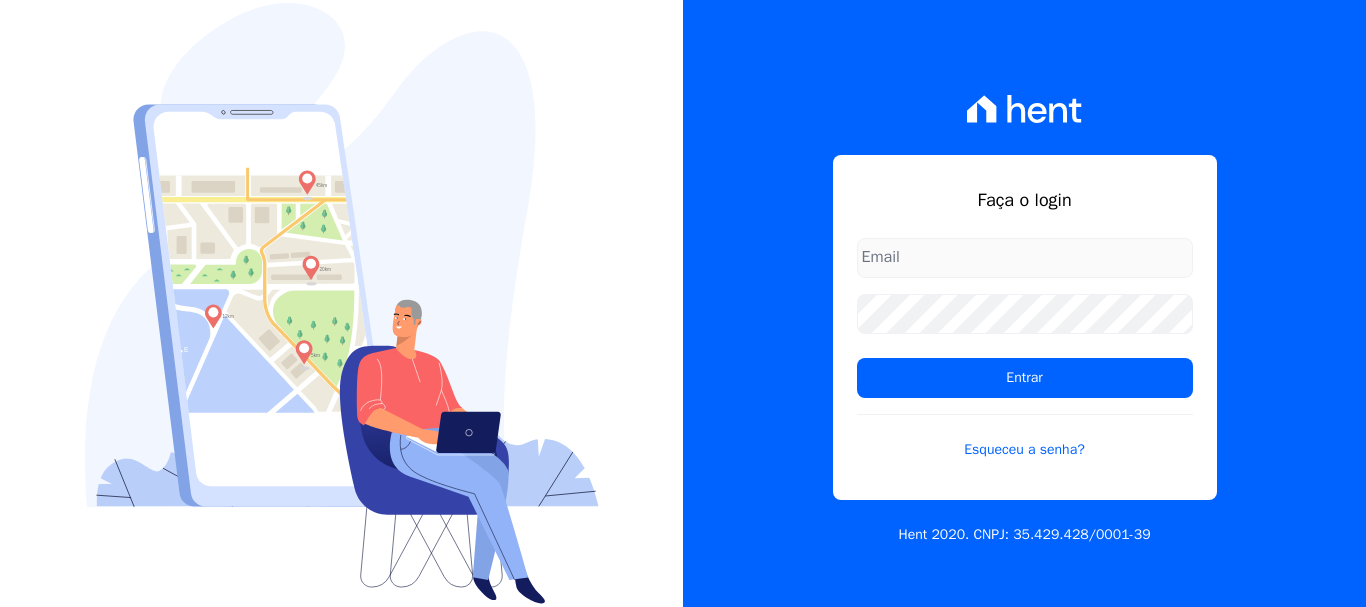scroll, scrollTop: 0, scrollLeft: 0, axis: both 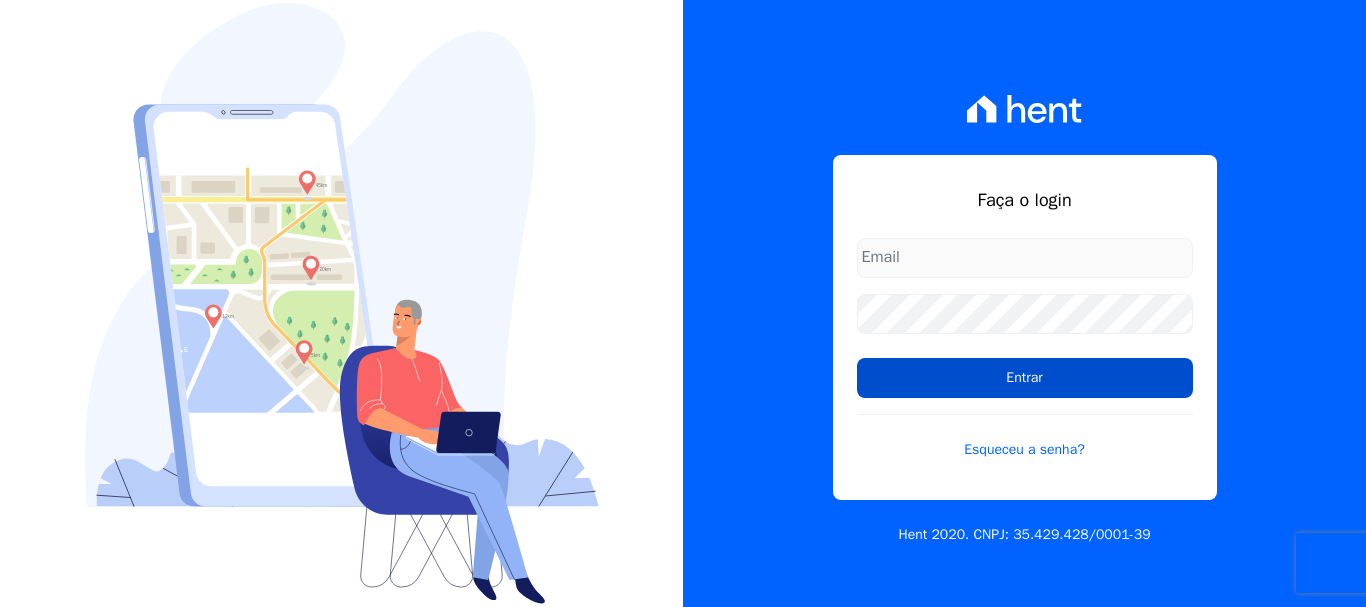 type on "[EMAIL_ADDRESS][DOMAIN_NAME]" 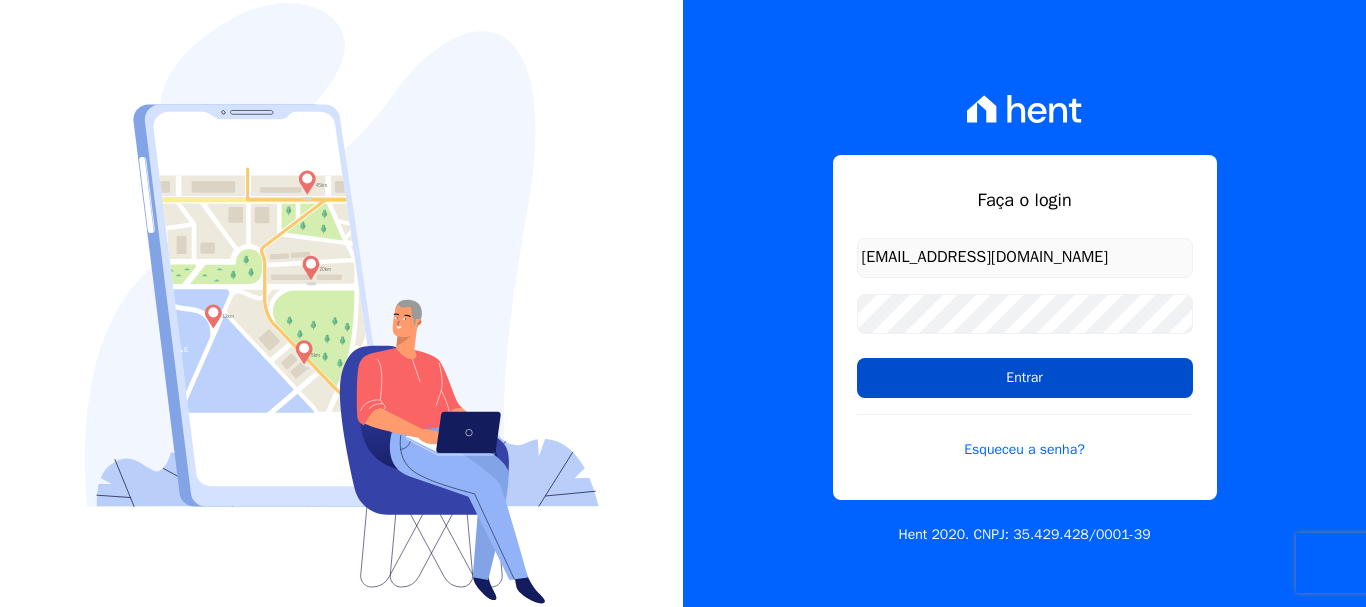 click on "Entrar" at bounding box center (1025, 378) 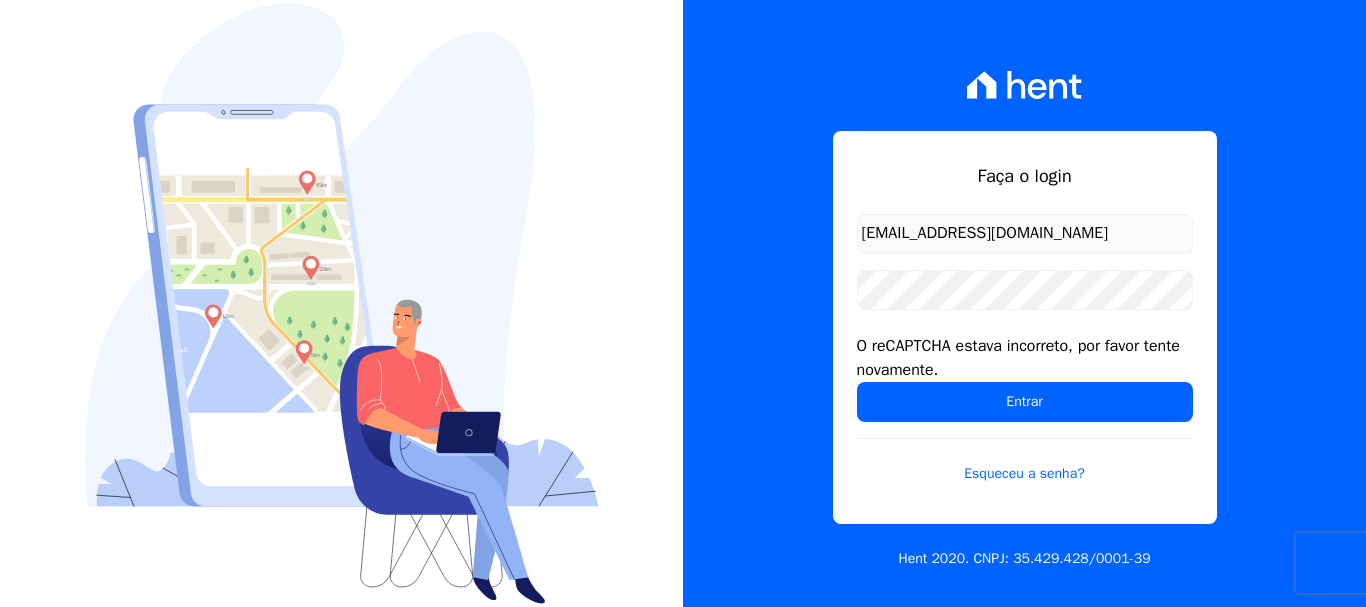 scroll, scrollTop: 0, scrollLeft: 0, axis: both 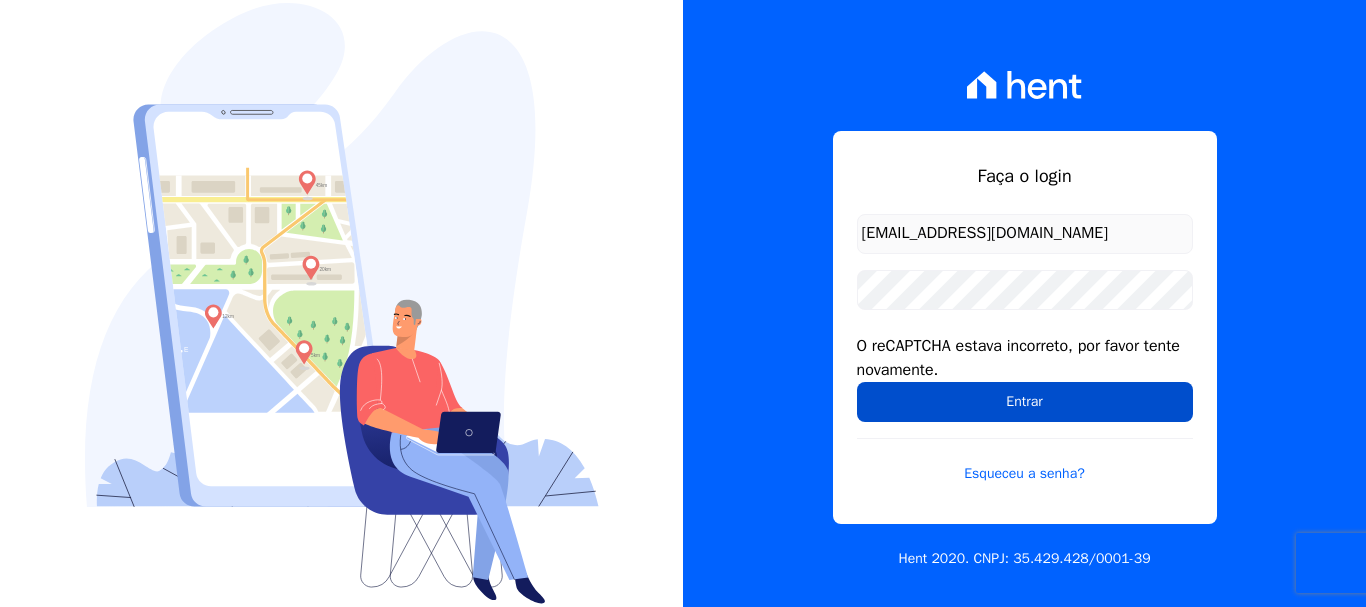 click on "Entrar" at bounding box center (1025, 402) 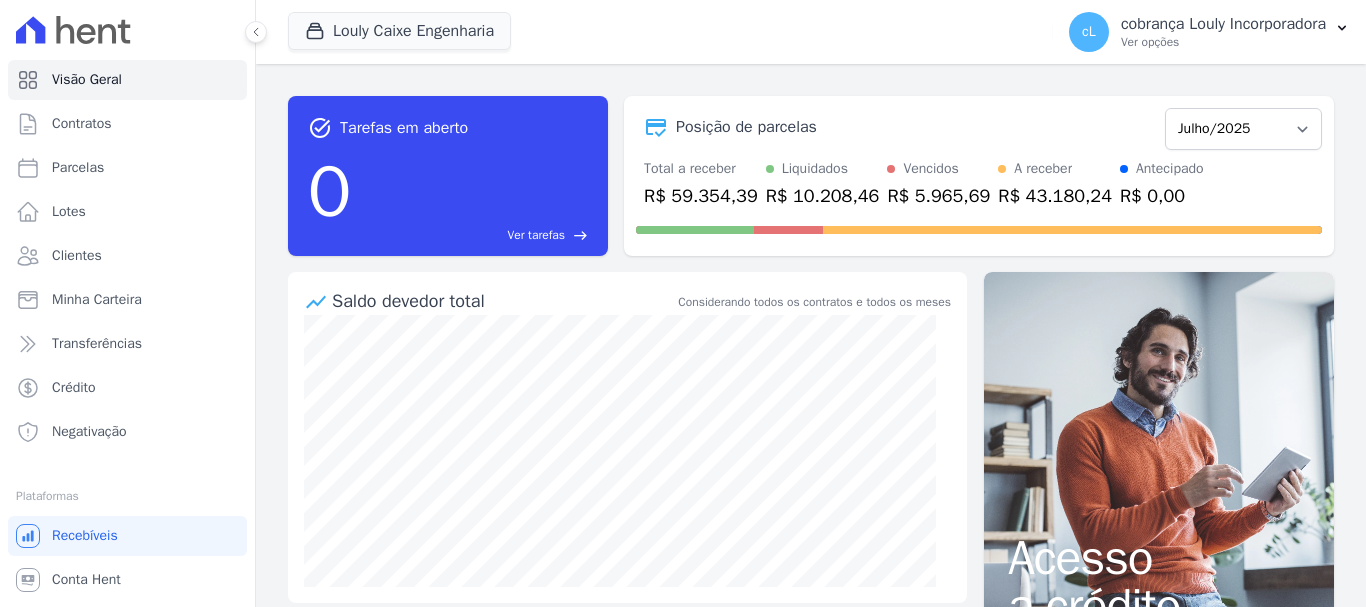 scroll, scrollTop: 0, scrollLeft: 0, axis: both 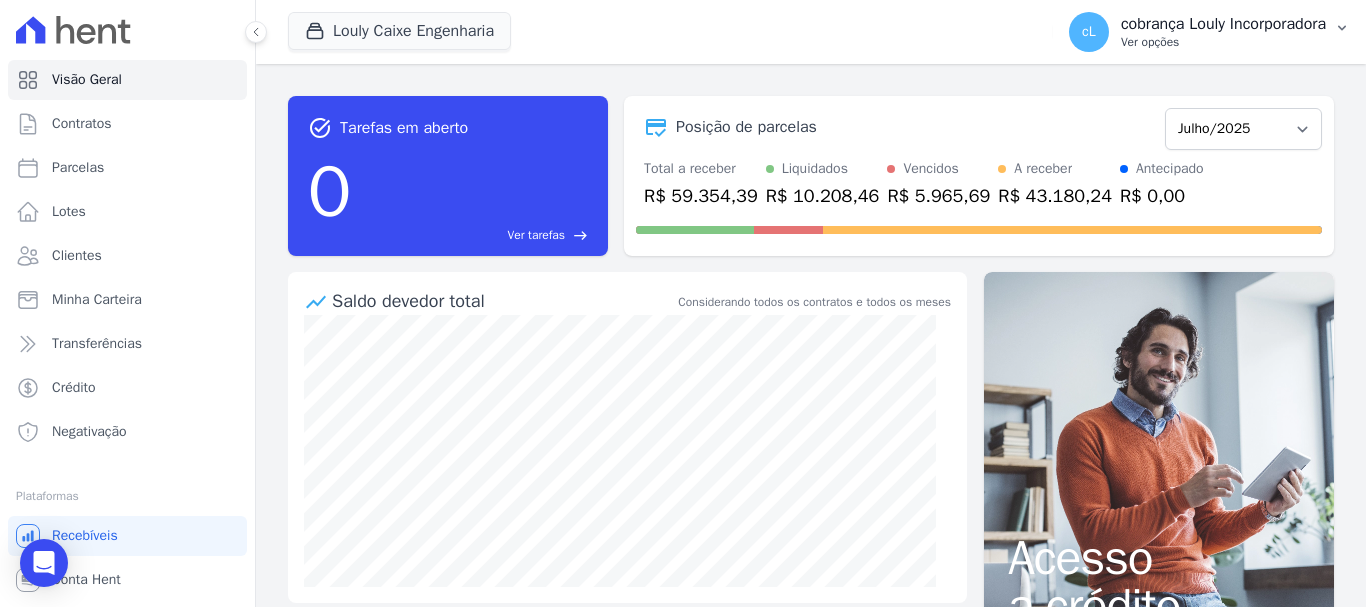 click 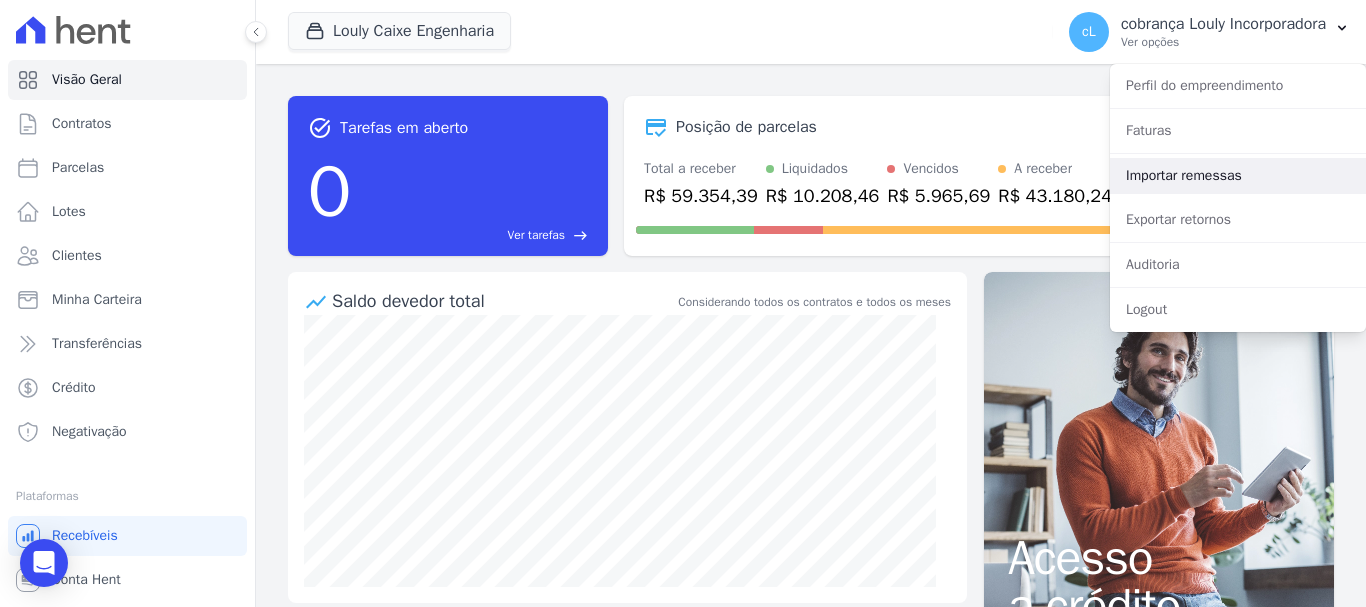 click on "Importar remessas" at bounding box center [1238, 176] 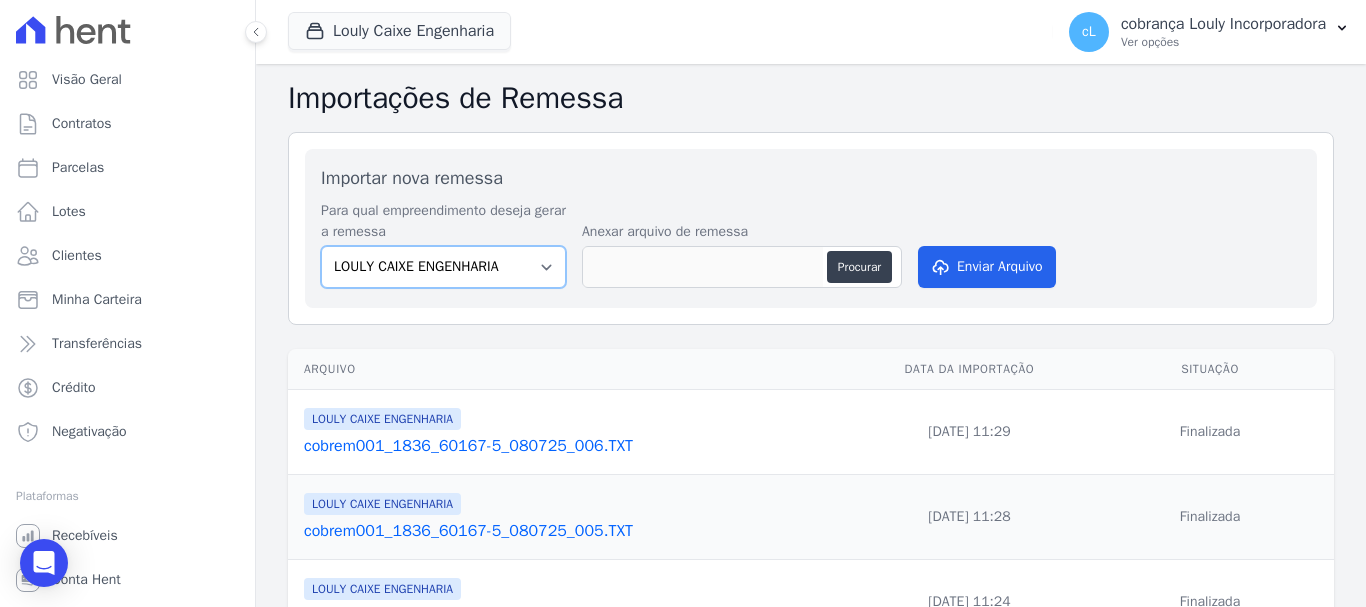 click on "LOULY CAIXE ENGENHARIA" at bounding box center (443, 267) 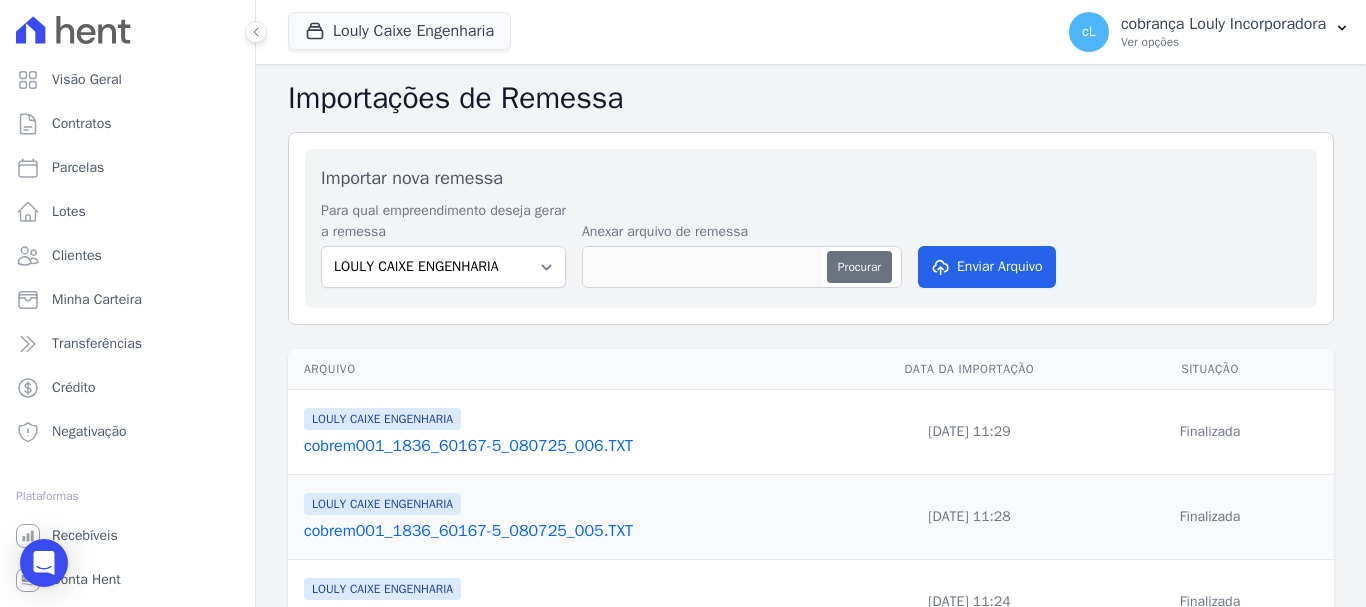 click on "Procurar" at bounding box center [859, 267] 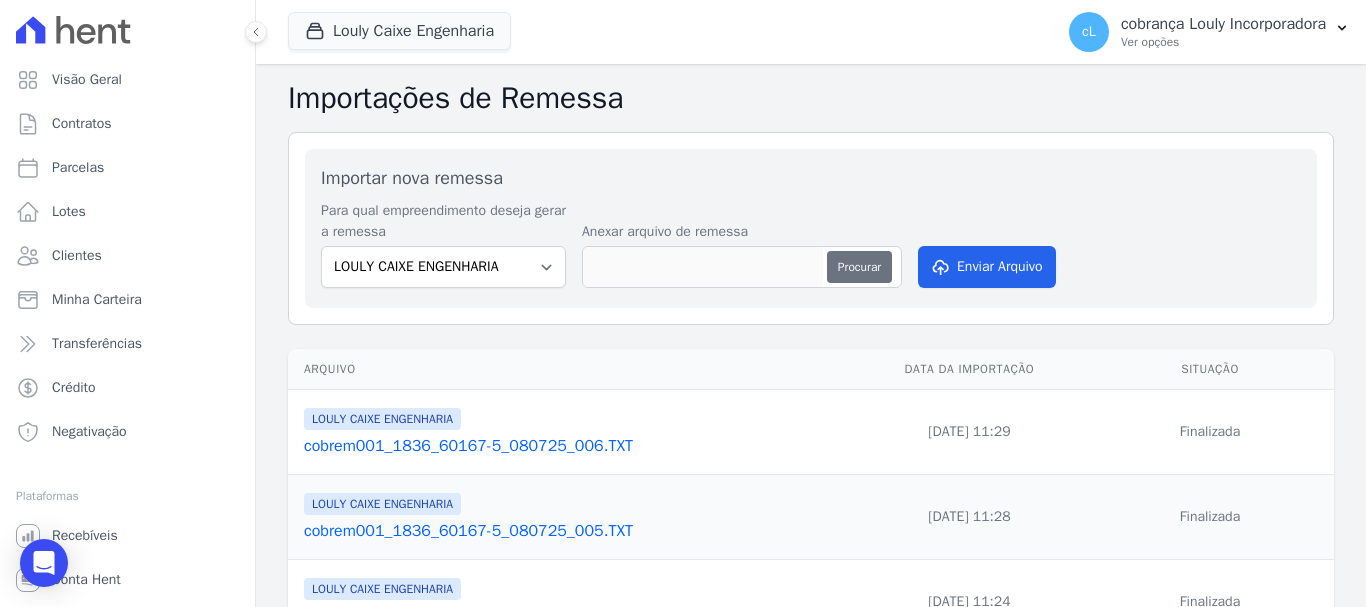 click on "Procurar" at bounding box center (859, 267) 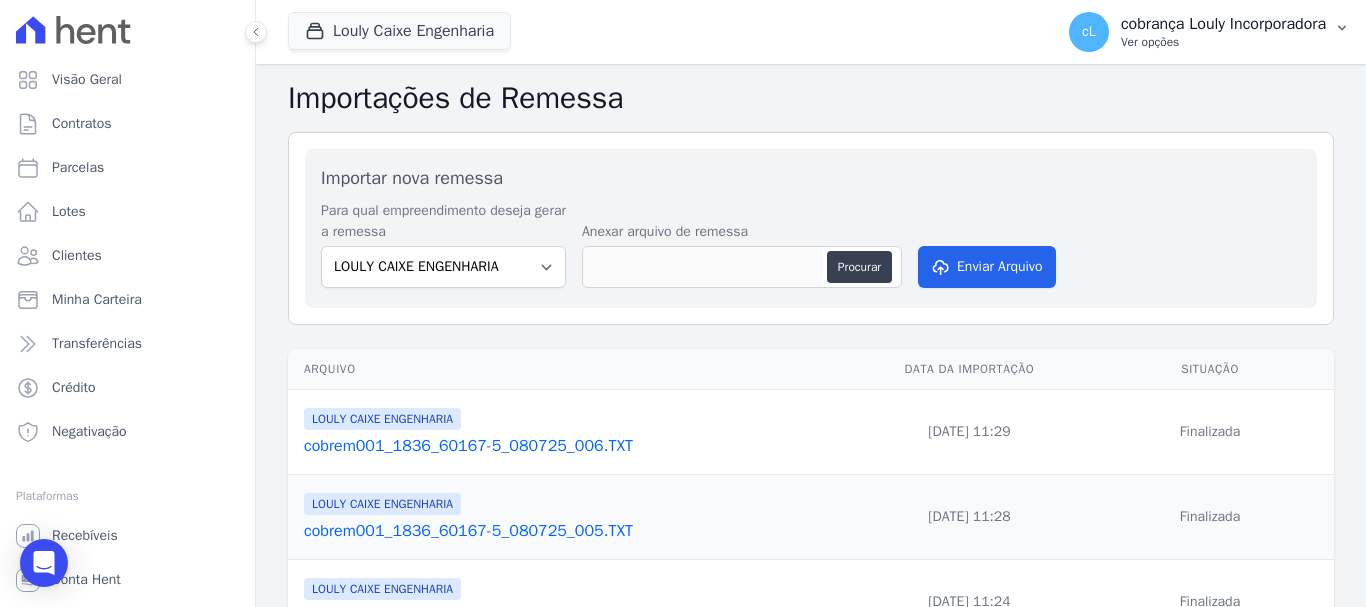 click on "cobrança Louly Incorporadora" at bounding box center [1223, 24] 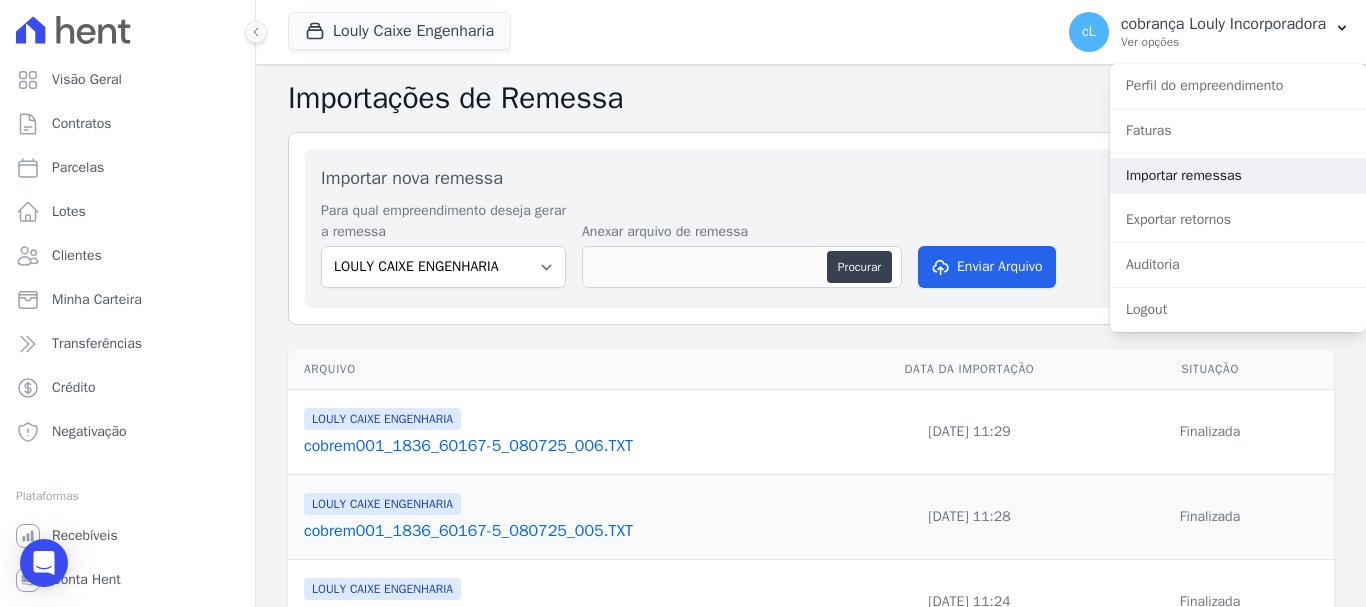 click on "Importar remessas" at bounding box center [1238, 176] 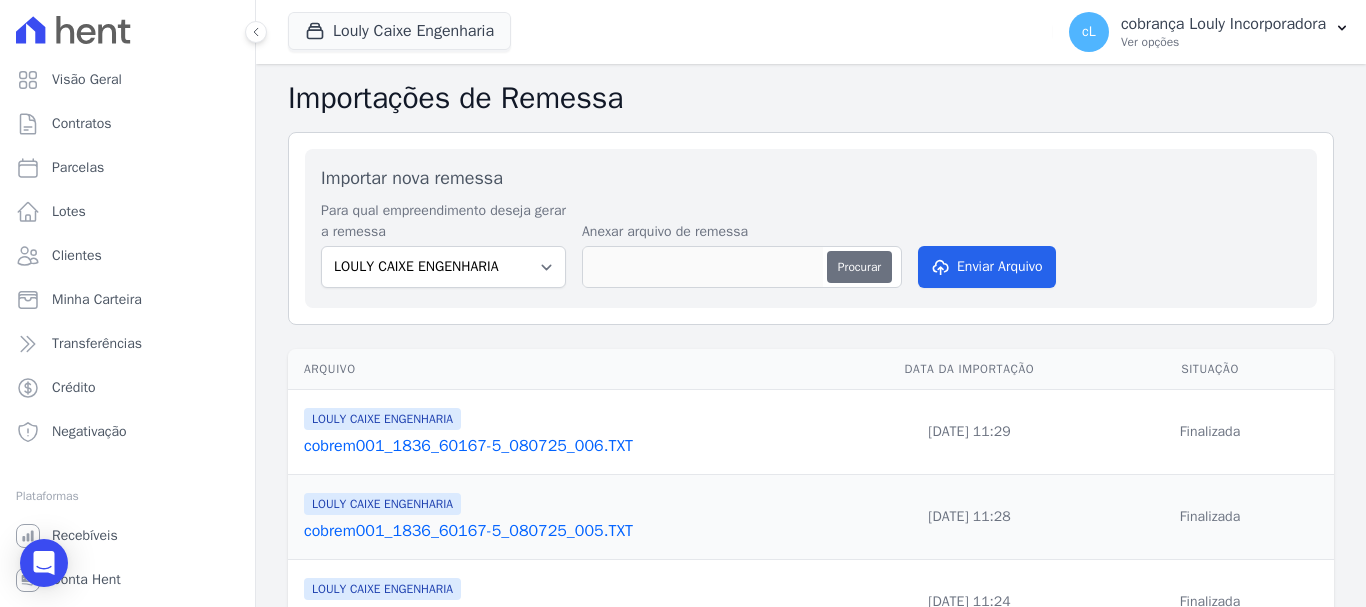 click on "Procurar" at bounding box center (859, 267) 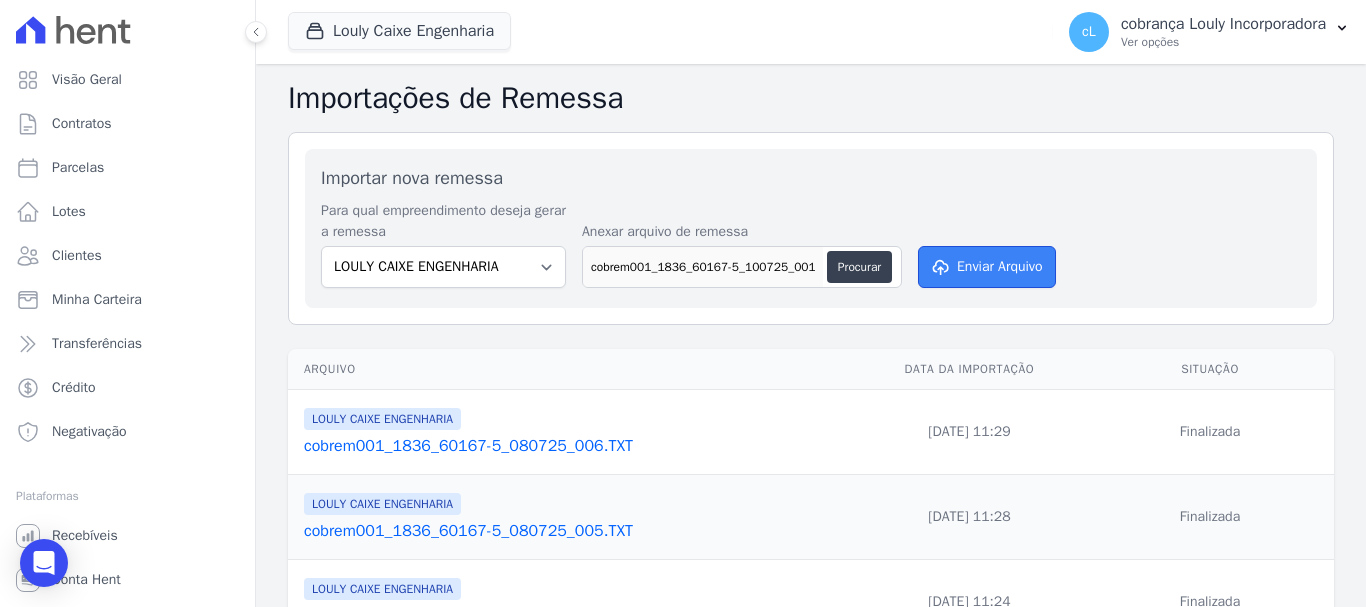 click on "Enviar Arquivo" at bounding box center [987, 267] 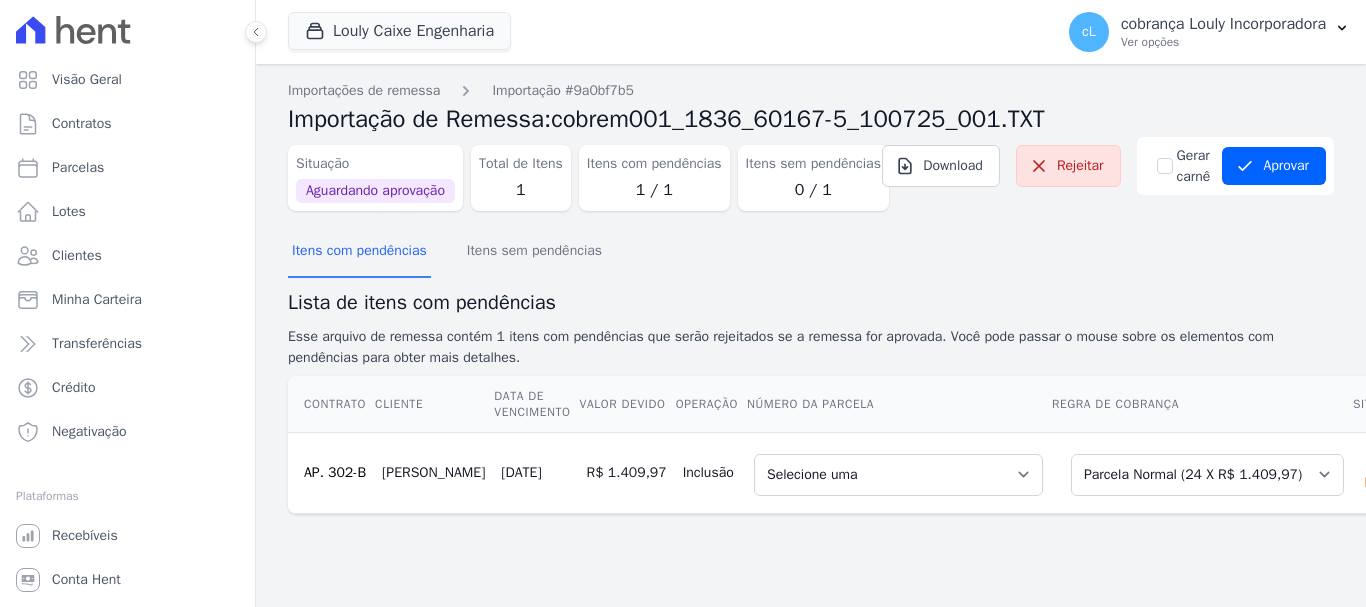 scroll, scrollTop: 0, scrollLeft: 0, axis: both 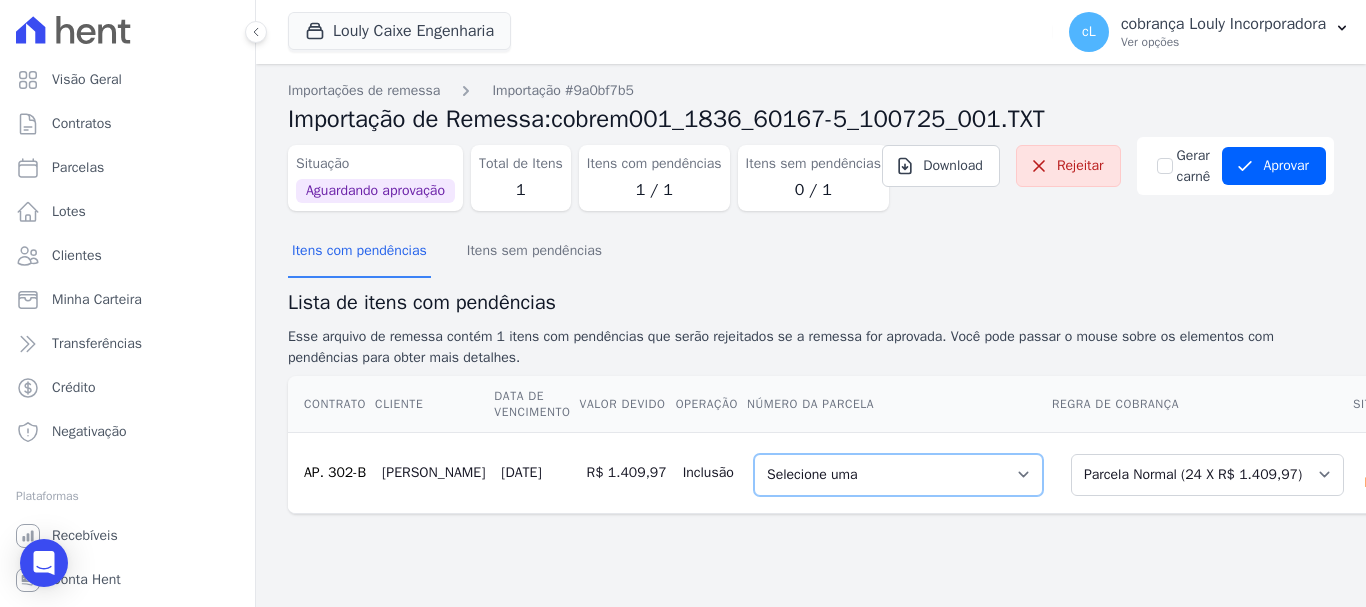 click on "Selecione uma
2 - 10/08/2025 - R$ 1.409,97 - Agendado
3 - 10/09/2025 - R$ 1.409,97 - Agendado
4 - 10/10/2025 - R$ 1.409,97 - Agendado
5 - 10/11/2025 - R$ 1.409,97 - Agendado
6 - 10/12/2025 - R$ 1.409,97 - Agendado
7 - 10/01/2026 - R$ 1.409,97 - Agendado
8 - 10/02/2026 - R$ 1.409,97 - Agendado
9 - 10/03/2026 - R$ 1.409,97 - Agendado
10 - 10/04/2026 - R$ 1.409,97 - Agendado
11 - 10/05/2026 - R$ 1.409,97 - Agendado
12 - 10/06/2026 - R$ 1.409,97 - Agendado
13 - 10/07/2026 - R$ 1.409,97 - Agendado
14 - 10/08/2026 - R$ 1.409,97 - Agendado
15 - 10/09/2026 - R$ 1.409,97 - Agendado
16 - 10/10/2026 - R$ 1.409,97 - Agendado
17 - 10/11/2026 - R$ 1.409,97 - Agendado
18 - 10/12/2026 - R$ 1.409,97 - Agendado
19 - 10/01/2027 - R$ 1.409,97 - Agendado
20 - 10/02/2027 - R$ 1.409,97 - Agendado
21 - 10/03/2027 - R$ 1.409,97 - Agendado
22 - 10/04/2027 - R$ 1.409,97 - Agendado
23 - 10/05/2027 - R$ 1.409,97 - Agendado
24 - 10/06/2027 - R$ 1.409,97 - Agendado" at bounding box center [898, 475] 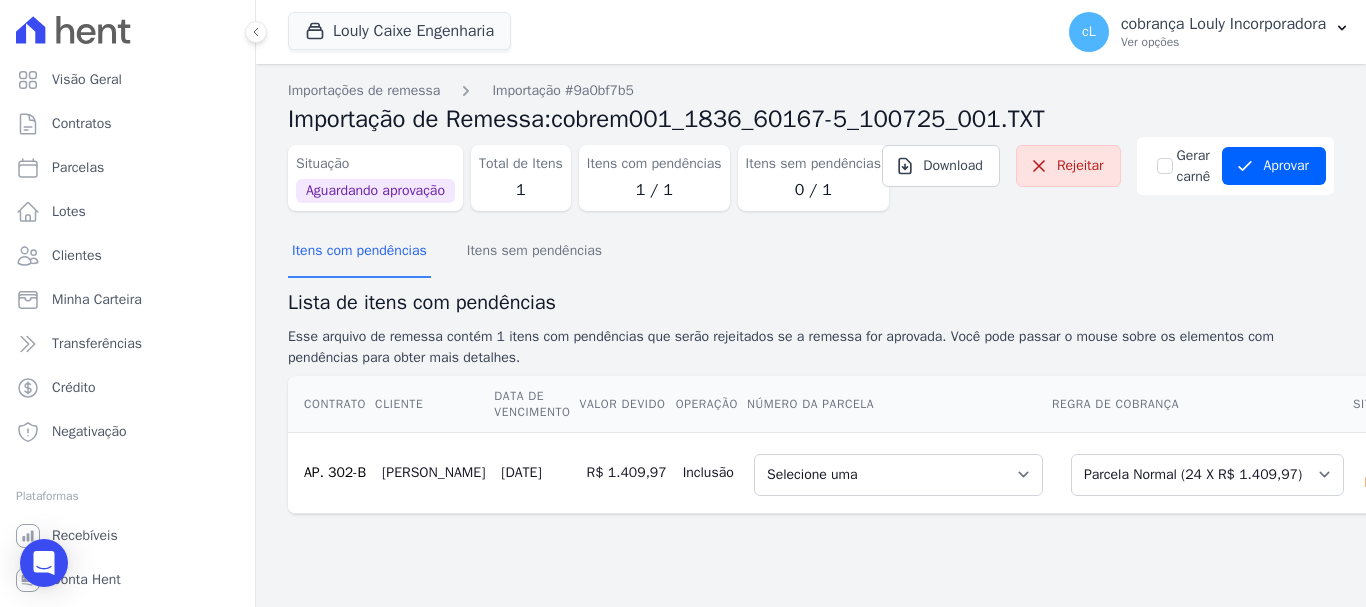 click on "Situação
Aguardando aprovação
Total de Itens
1
Itens com pendências
1 / 1
Itens sem pendências
0 / 1
Download
Rejeitar
Gerar carnê
Aprovar
Aprovar remessa com erros?" at bounding box center [811, 182] 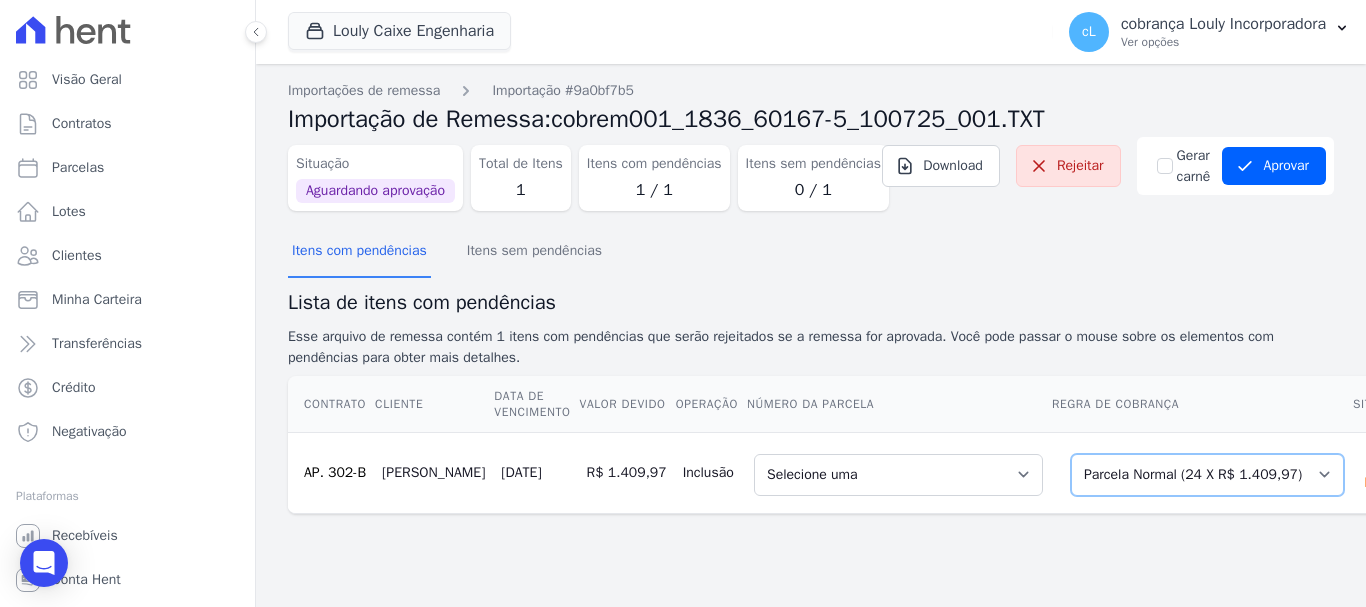 click on "Selecione uma
Nova Parcela Avulsa
Parcela Avulsa Existente
Intercalada (1 X R$ 13.974,36)
Parcela Normal (24 X R$ 1.409,97)" at bounding box center (1207, 475) 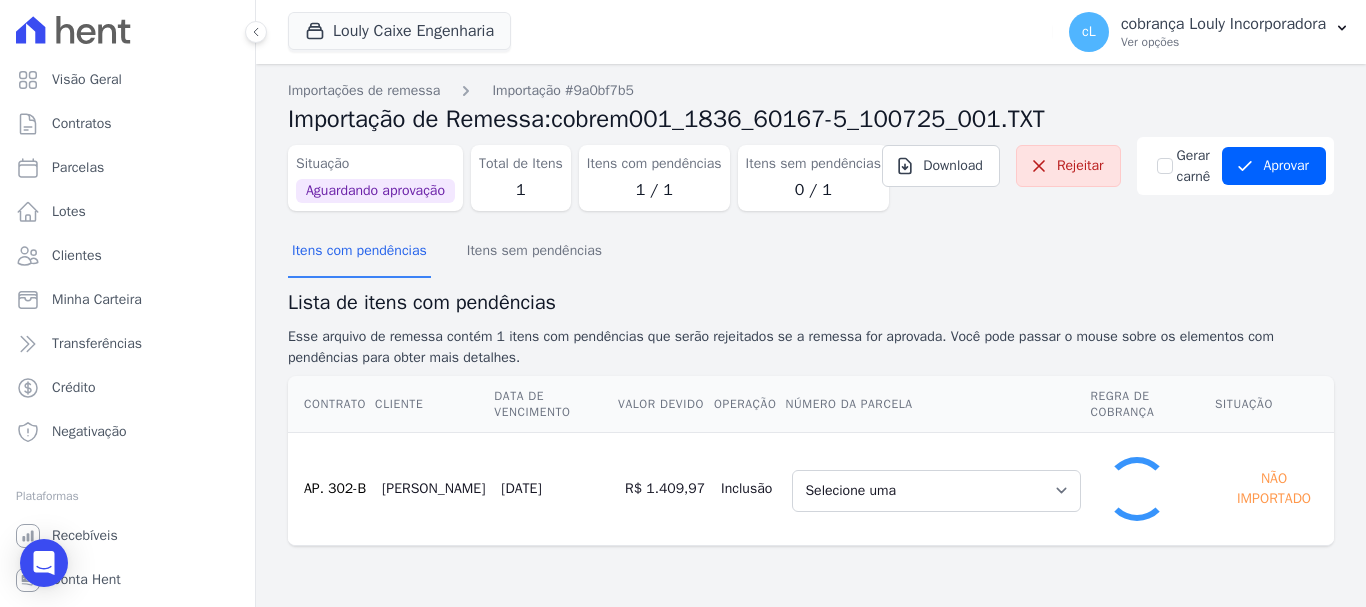 scroll, scrollTop: 28, scrollLeft: 0, axis: vertical 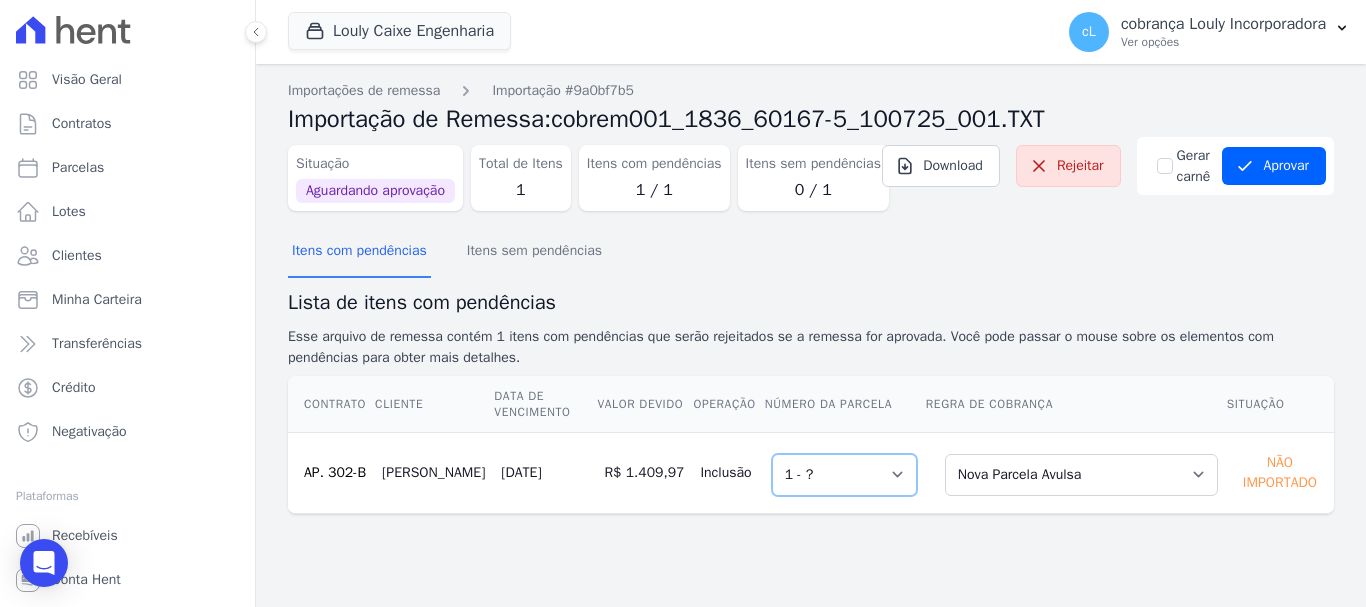 click on "Selecione uma
1 - ?" at bounding box center [844, 475] 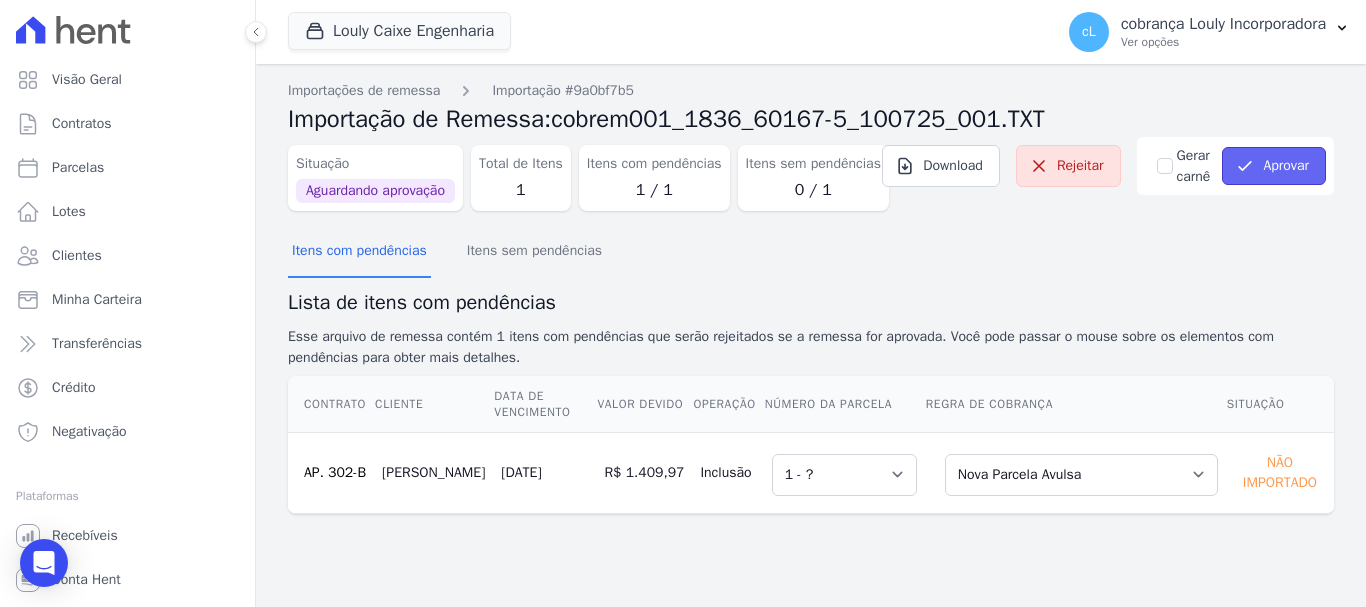 drag, startPoint x: 1270, startPoint y: 146, endPoint x: 1013, endPoint y: 311, distance: 305.40793 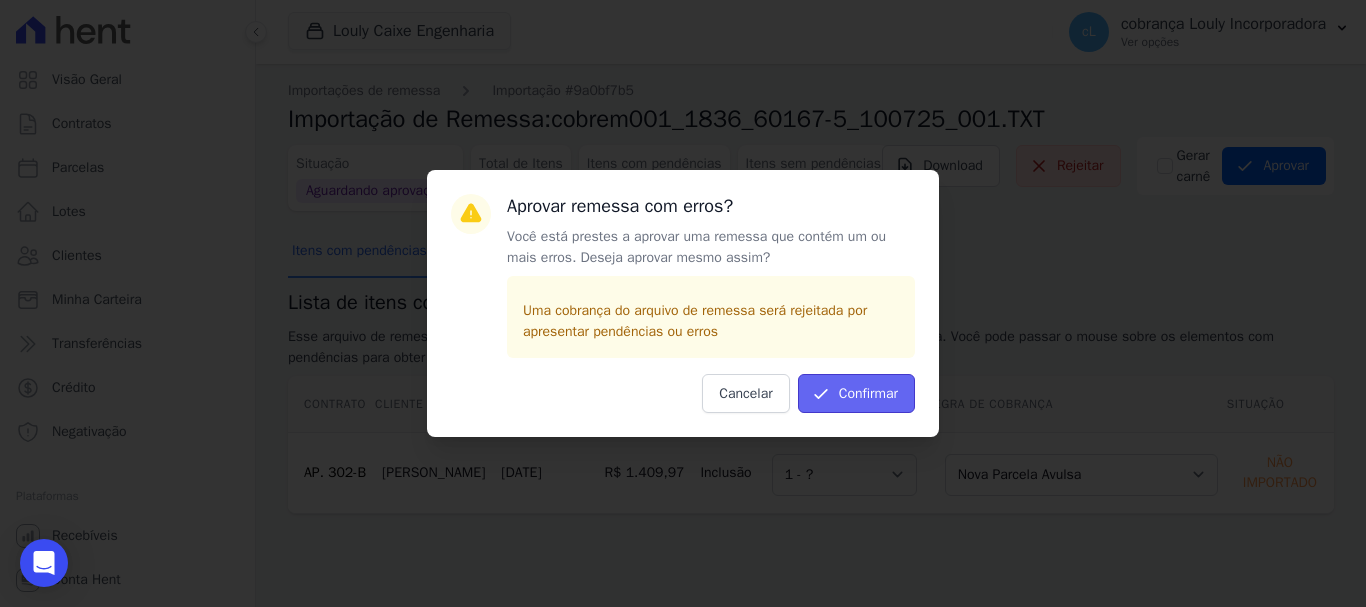 drag, startPoint x: 877, startPoint y: 394, endPoint x: 851, endPoint y: 431, distance: 45.221676 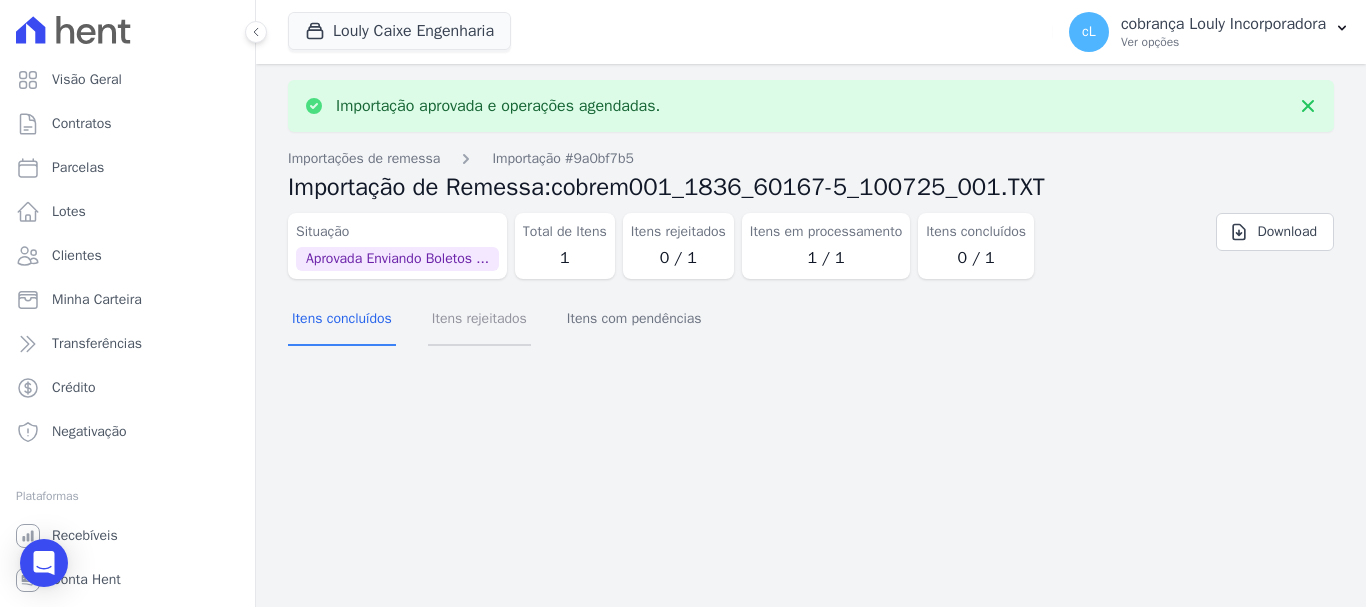click on "Itens rejeitados" at bounding box center [479, 320] 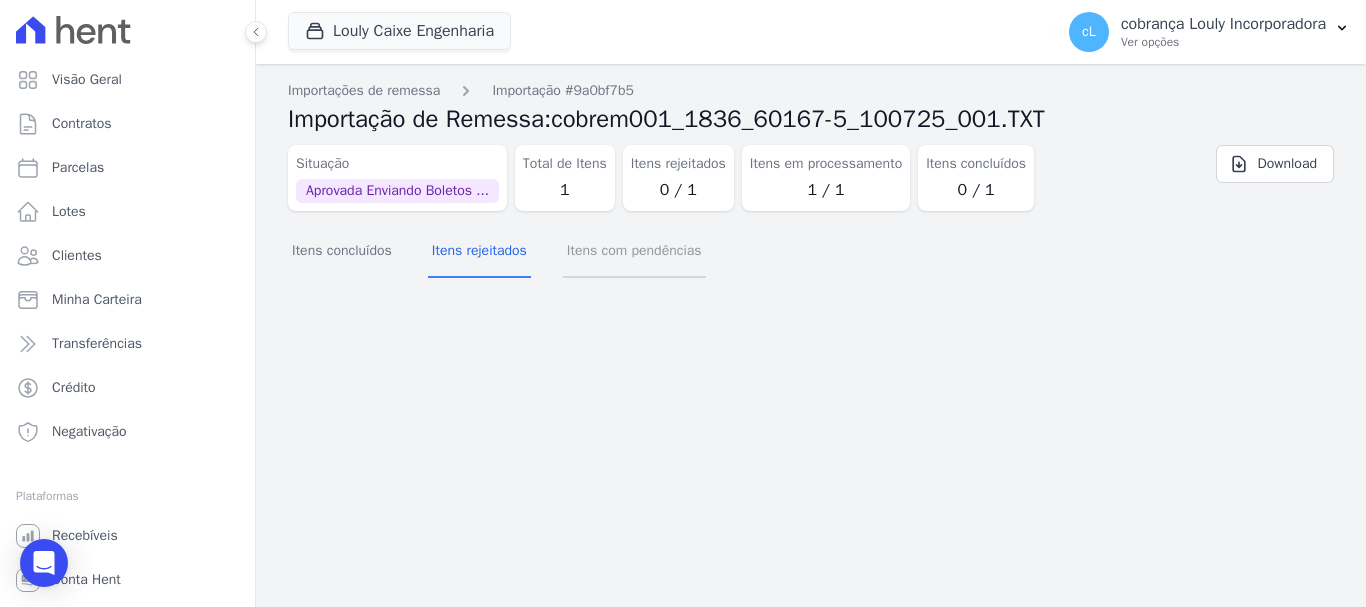 click on "Itens com pendências" at bounding box center (634, 252) 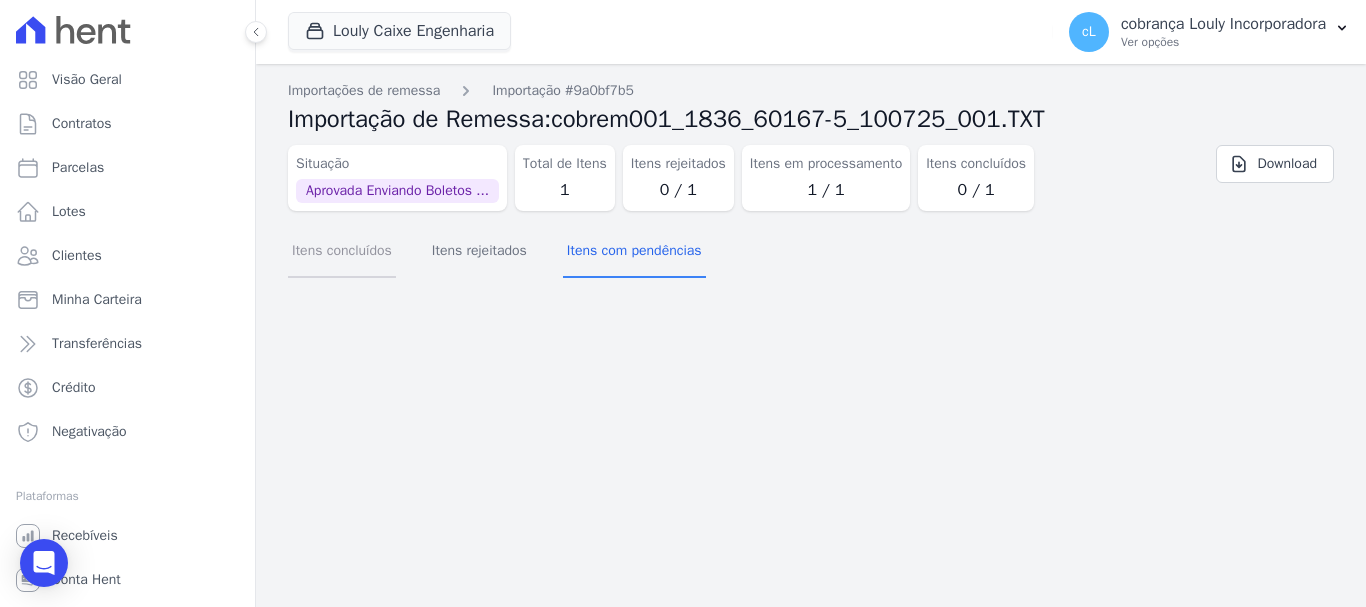 click on "Itens concluídos" at bounding box center [342, 252] 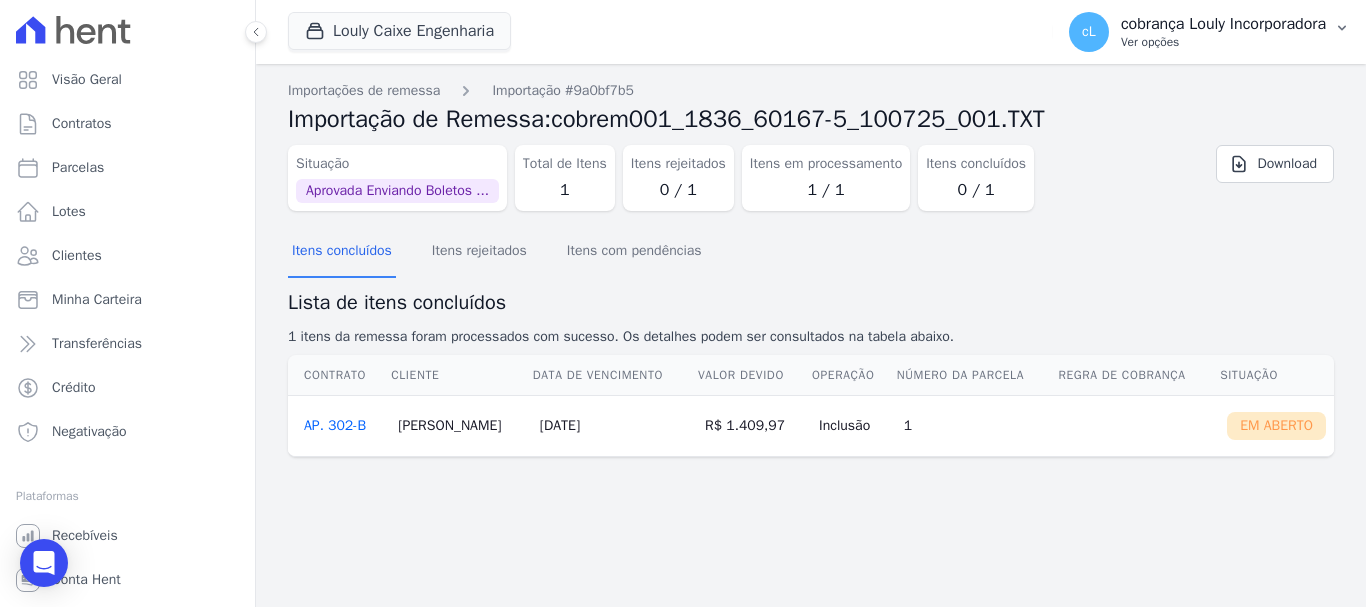 click on "cL
cobrança Louly Incorporadora
Ver opções" at bounding box center (1209, 32) 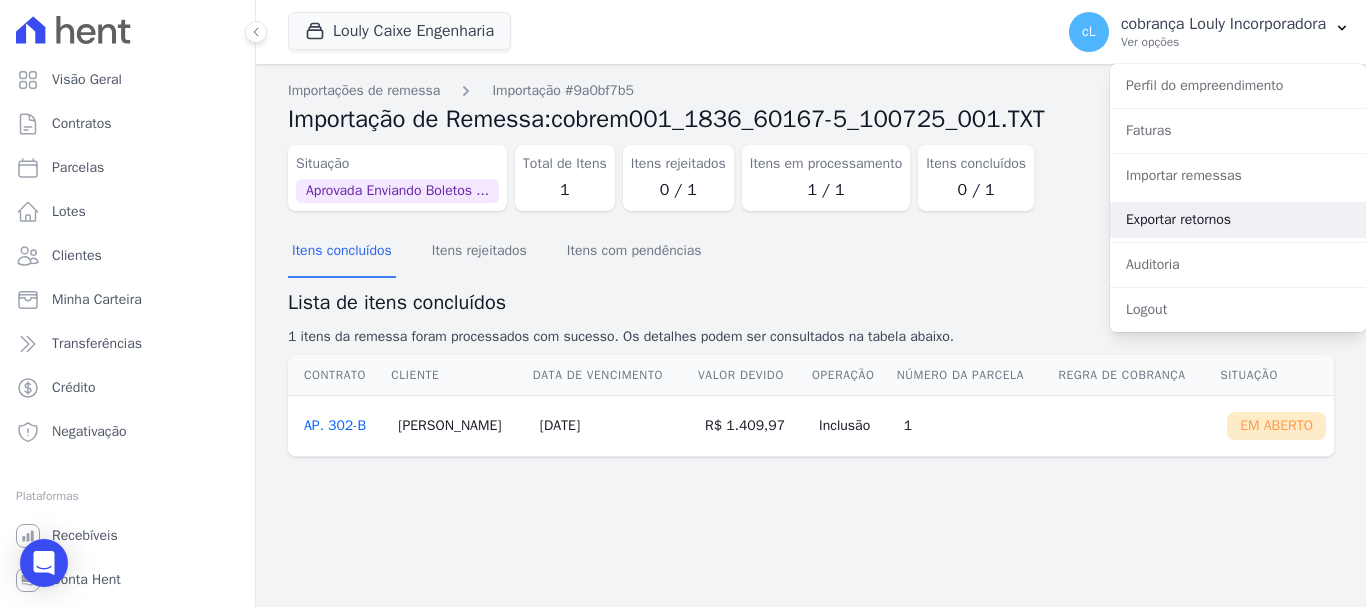 click on "Exportar retornos" at bounding box center [1238, 220] 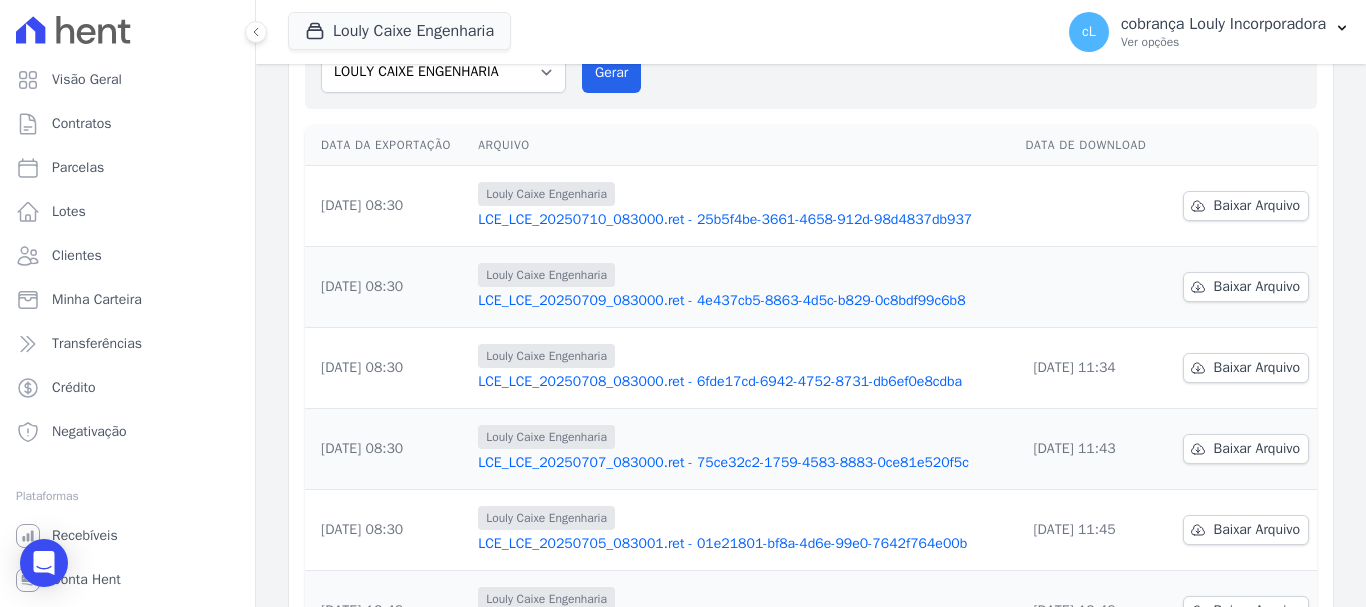 scroll, scrollTop: 200, scrollLeft: 0, axis: vertical 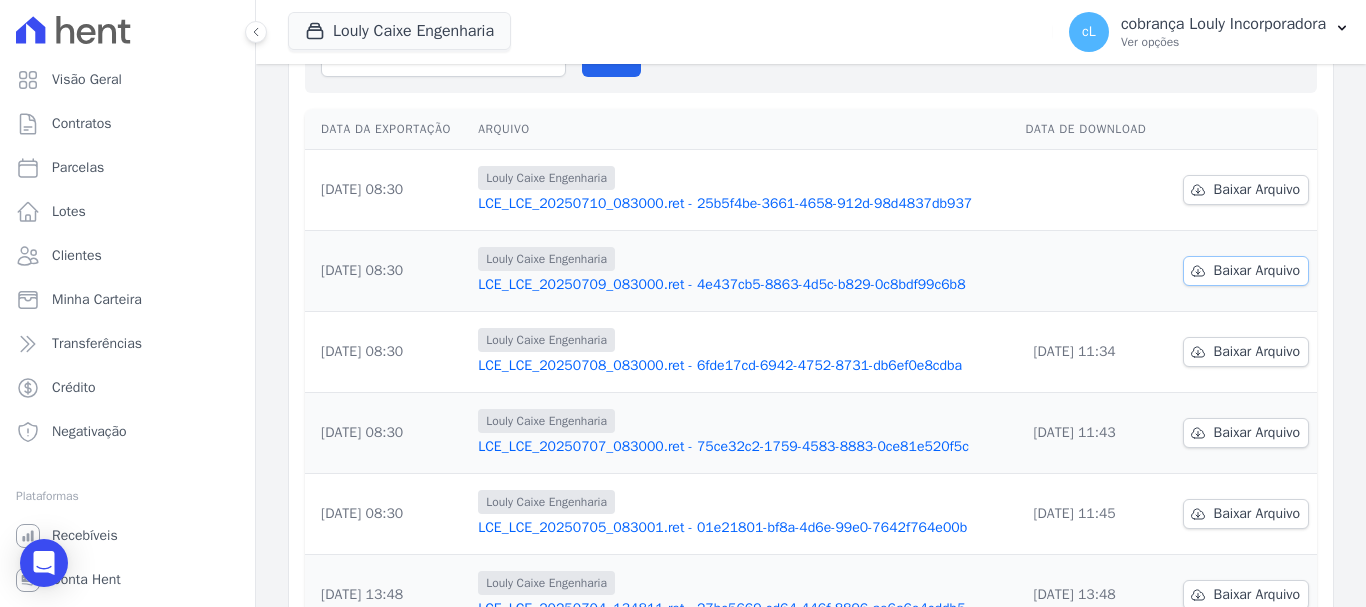 click on "Baixar Arquivo" at bounding box center (1257, 271) 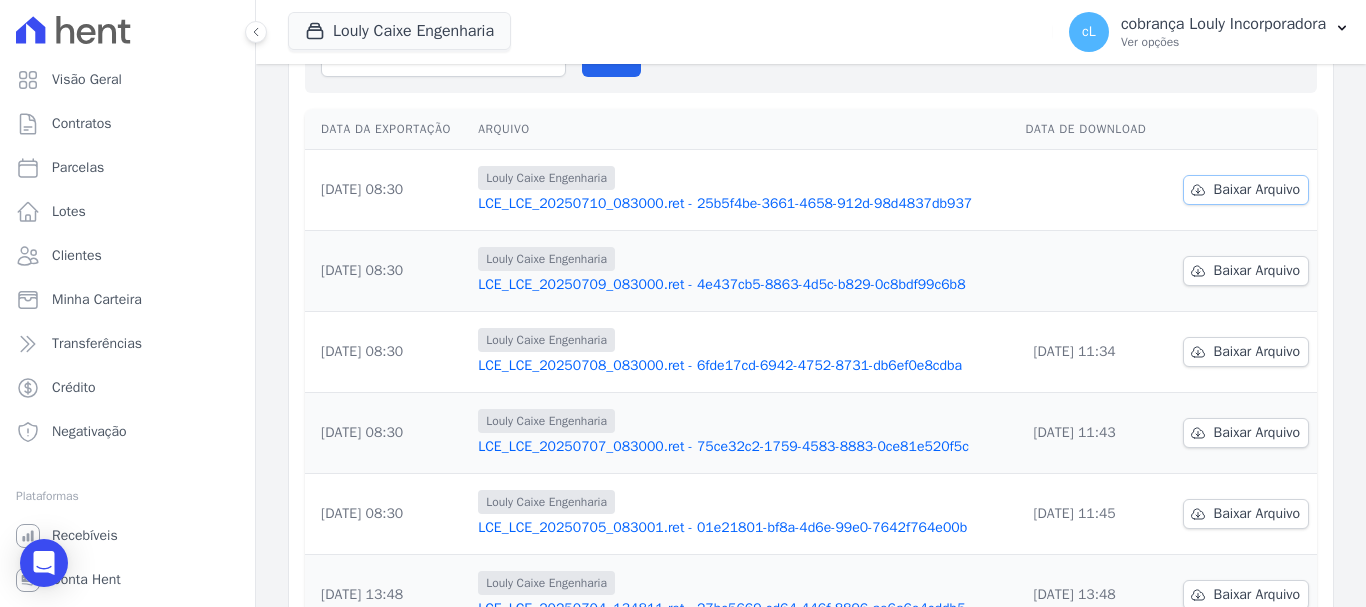 click on "Baixar Arquivo" at bounding box center (1257, 190) 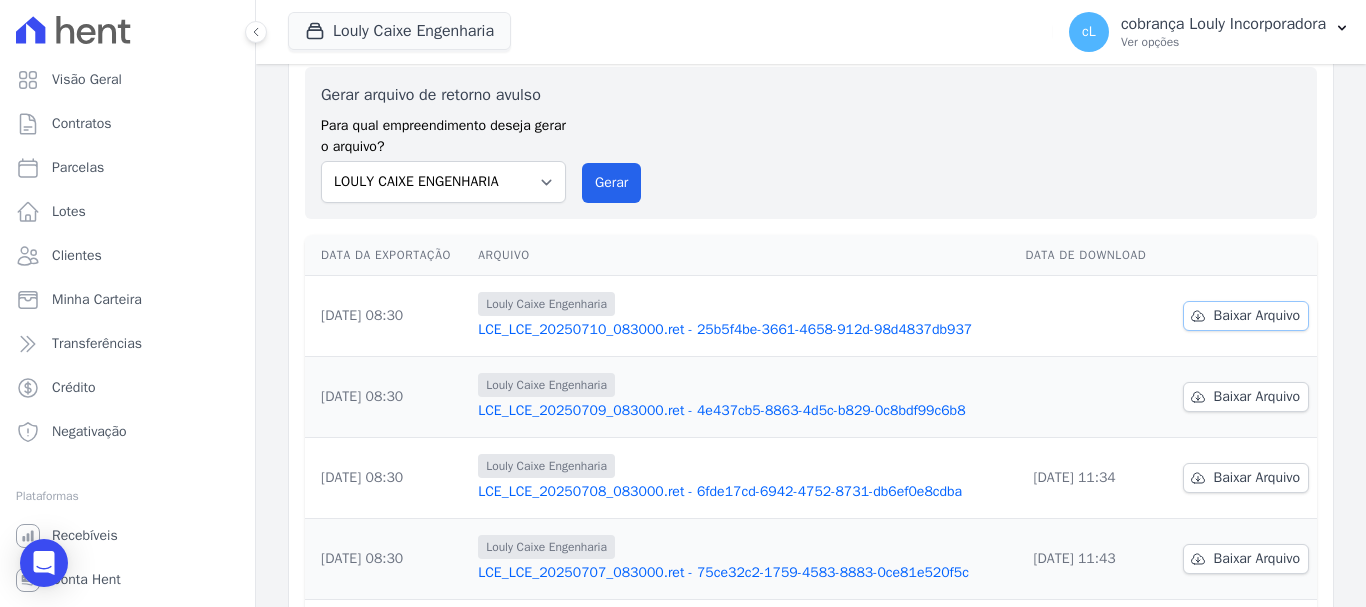 scroll, scrollTop: 0, scrollLeft: 0, axis: both 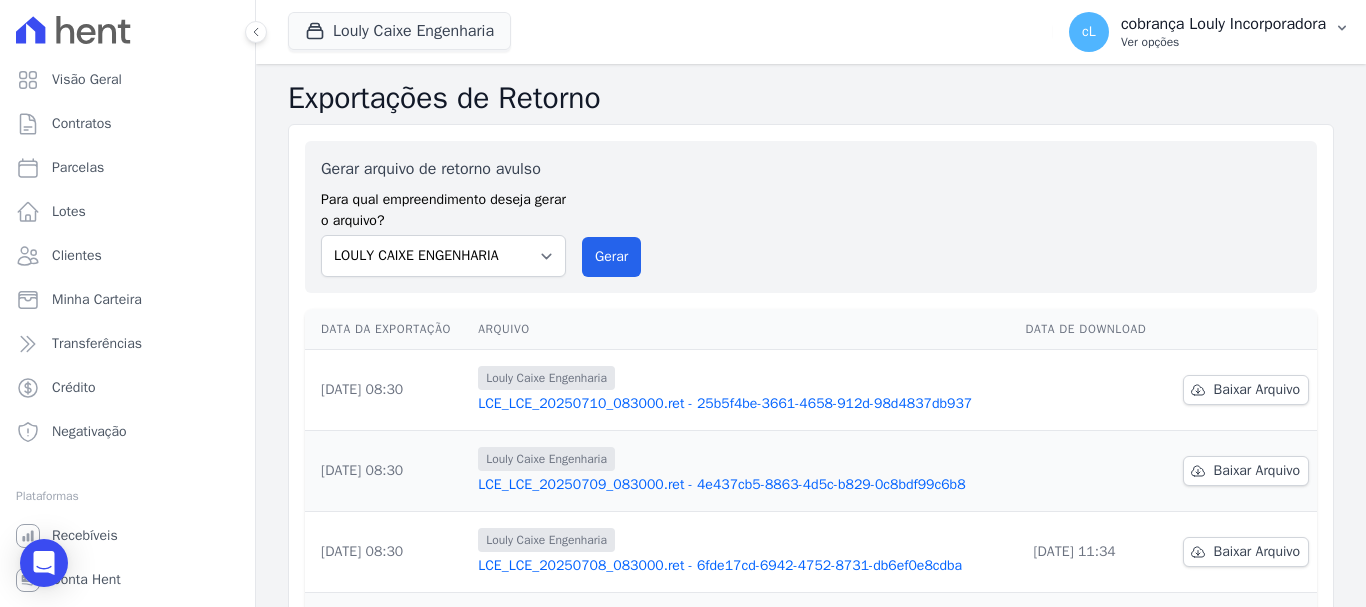 click on "cobrança Louly Incorporadora" at bounding box center (1223, 24) 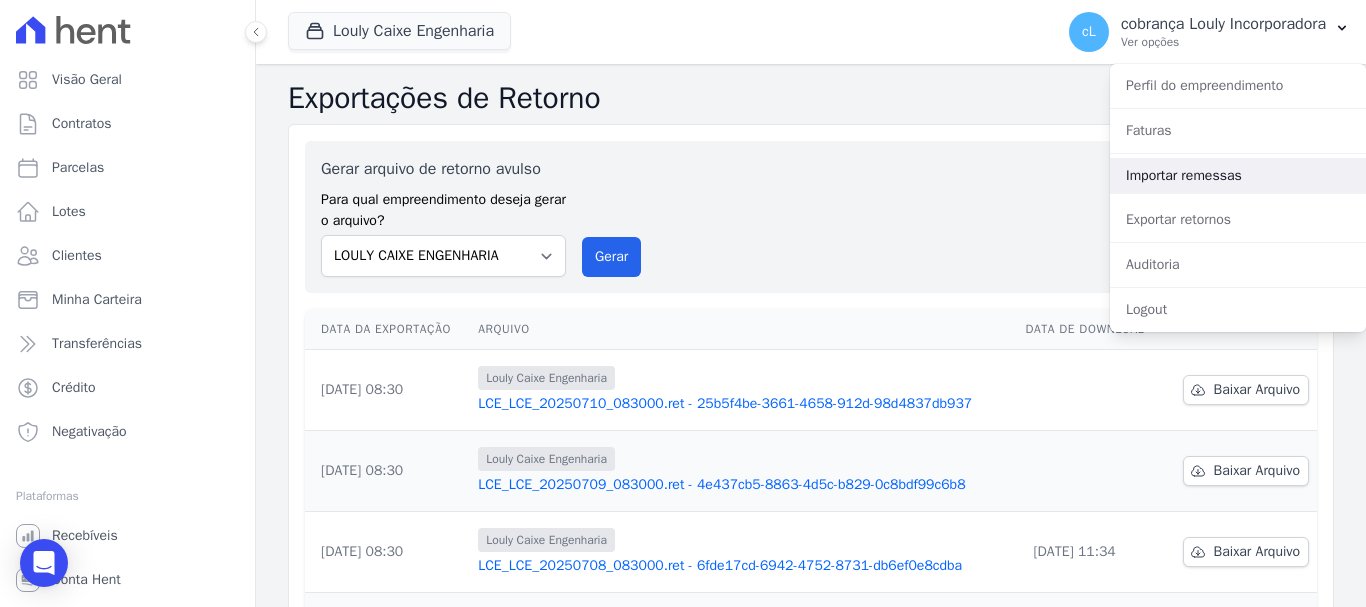 click on "Importar remessas" at bounding box center [1238, 176] 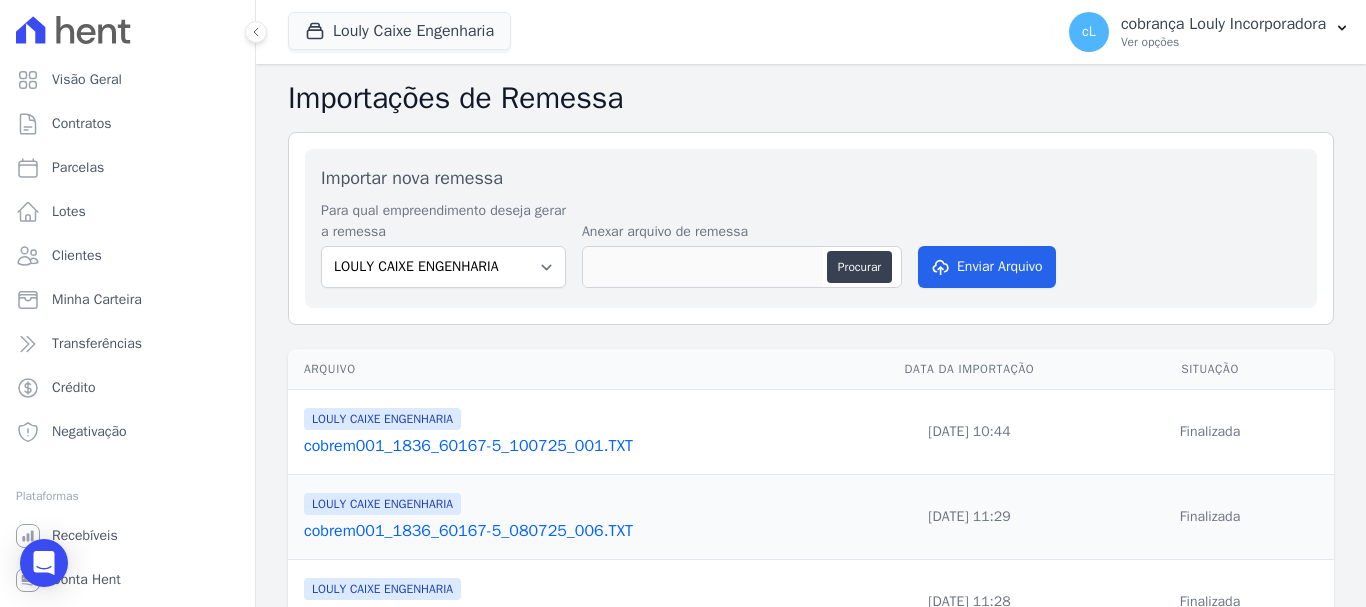 scroll, scrollTop: 100, scrollLeft: 0, axis: vertical 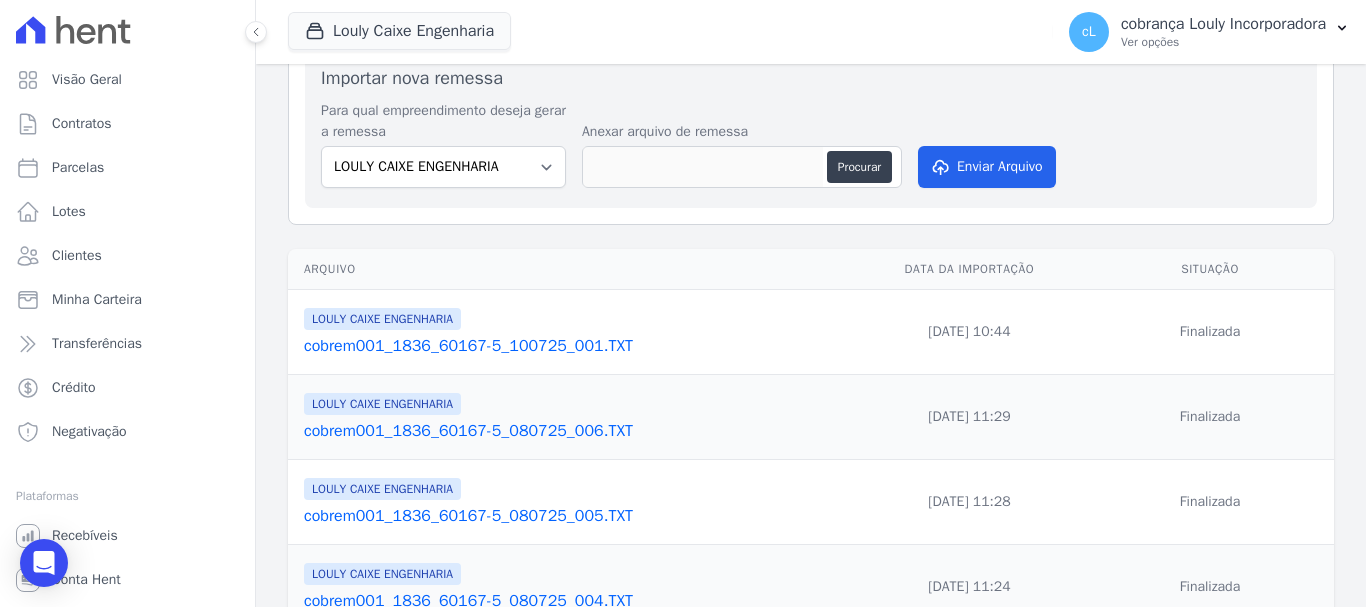 drag, startPoint x: 1186, startPoint y: 341, endPoint x: 1116, endPoint y: 342, distance: 70.00714 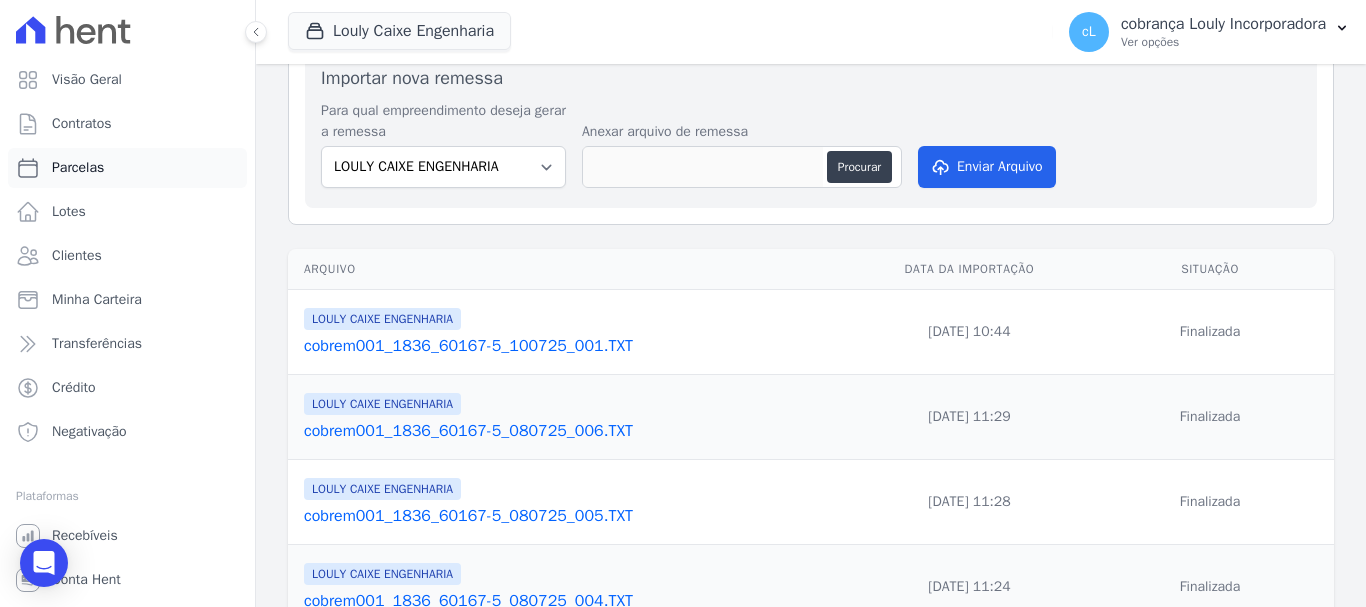 drag, startPoint x: 89, startPoint y: 174, endPoint x: 103, endPoint y: 173, distance: 14.035668 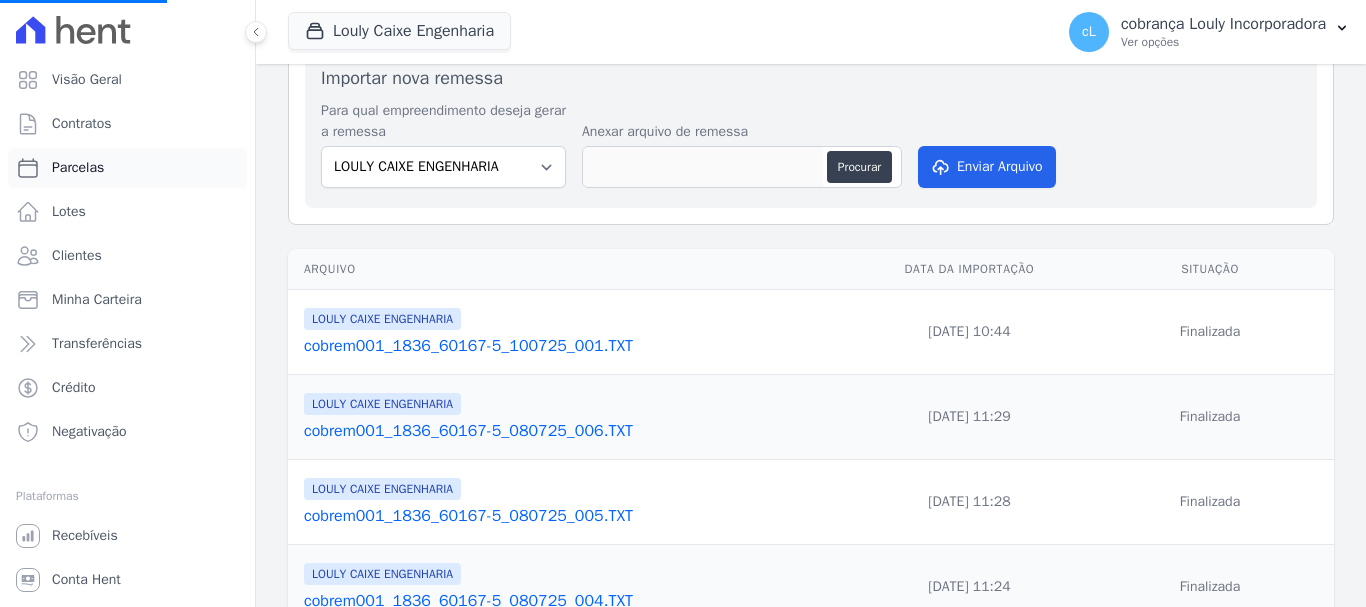 click on "Parcelas" at bounding box center [78, 168] 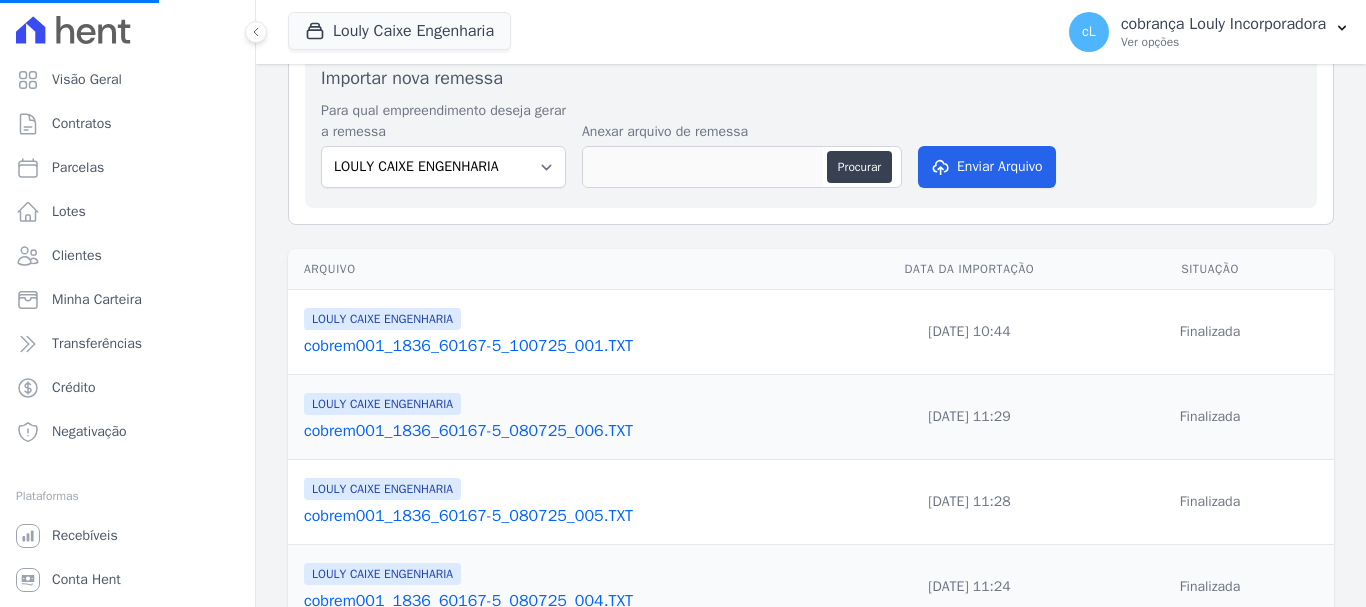 select 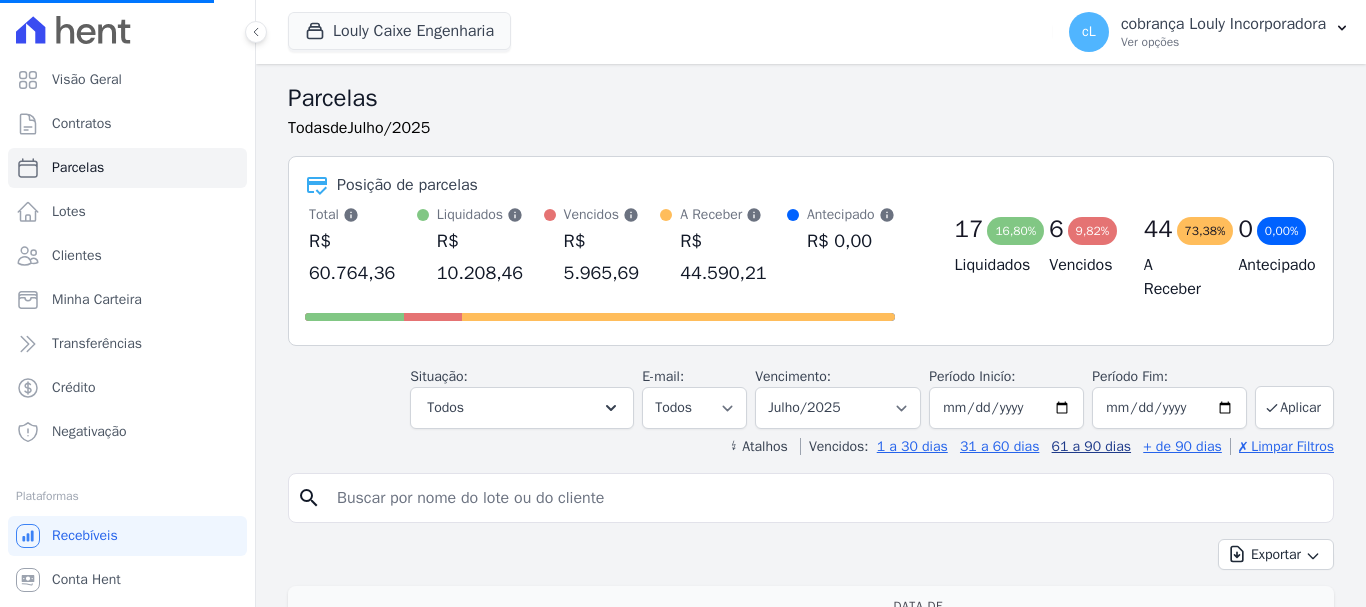 select 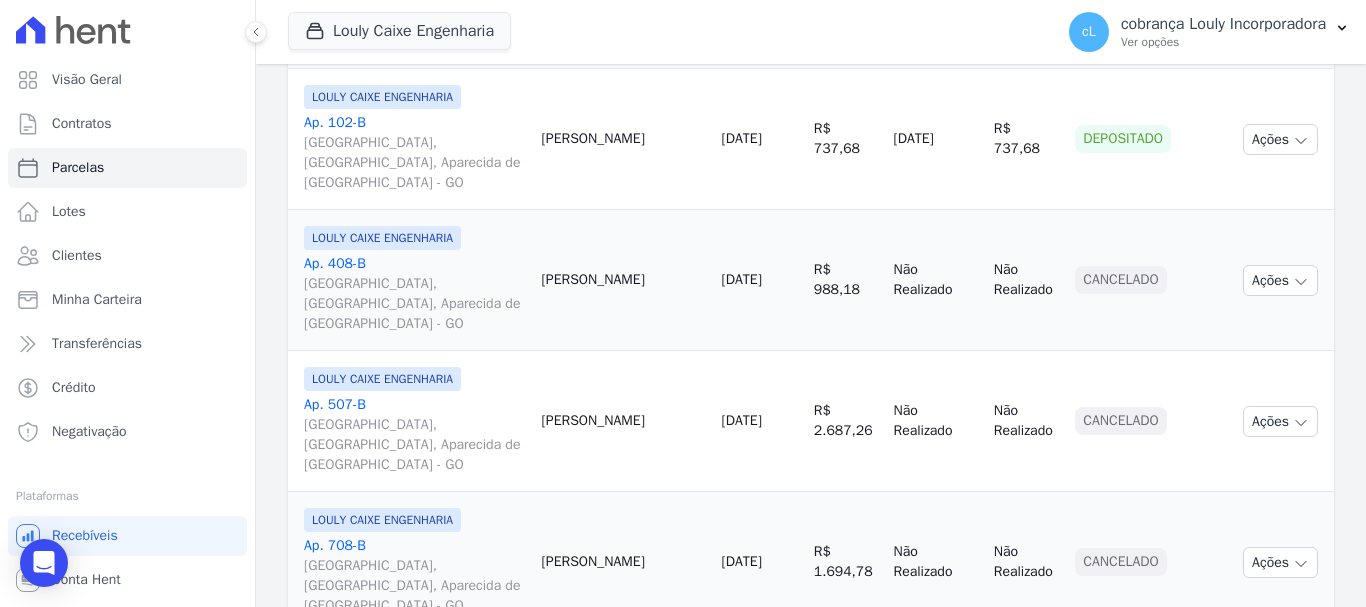 scroll, scrollTop: 2600, scrollLeft: 0, axis: vertical 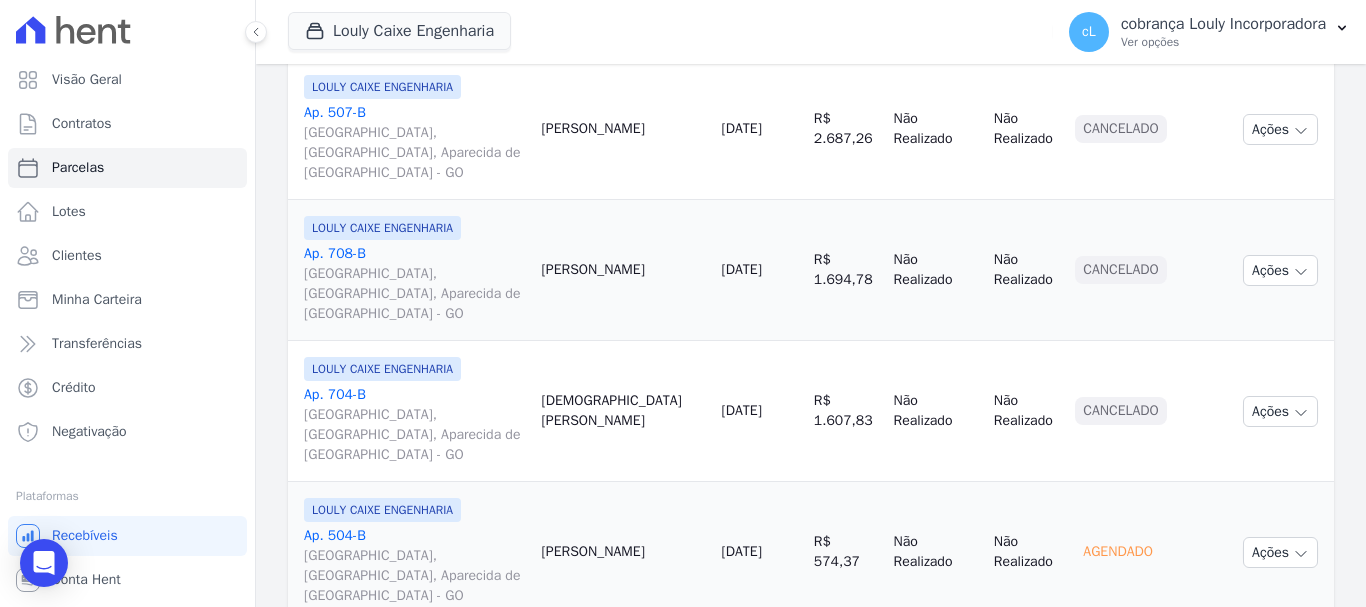 click on "Jessica Melo" at bounding box center [624, 834] 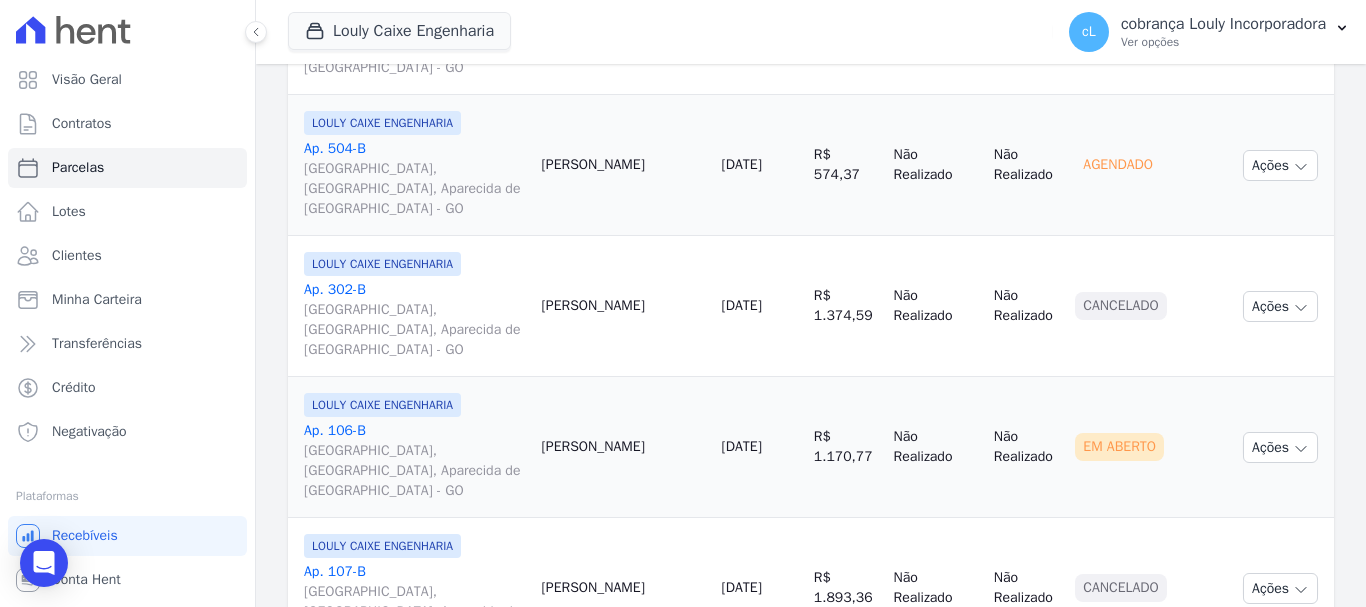 scroll, scrollTop: 2988, scrollLeft: 0, axis: vertical 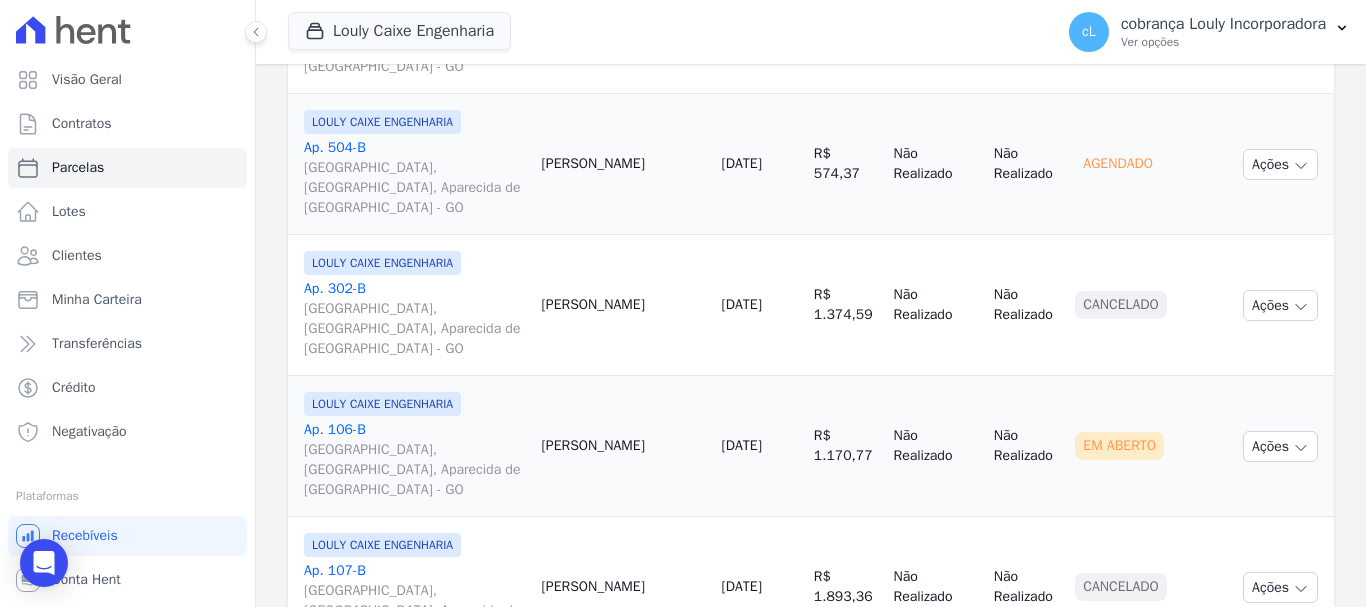 click on "2" at bounding box center (1183, 972) 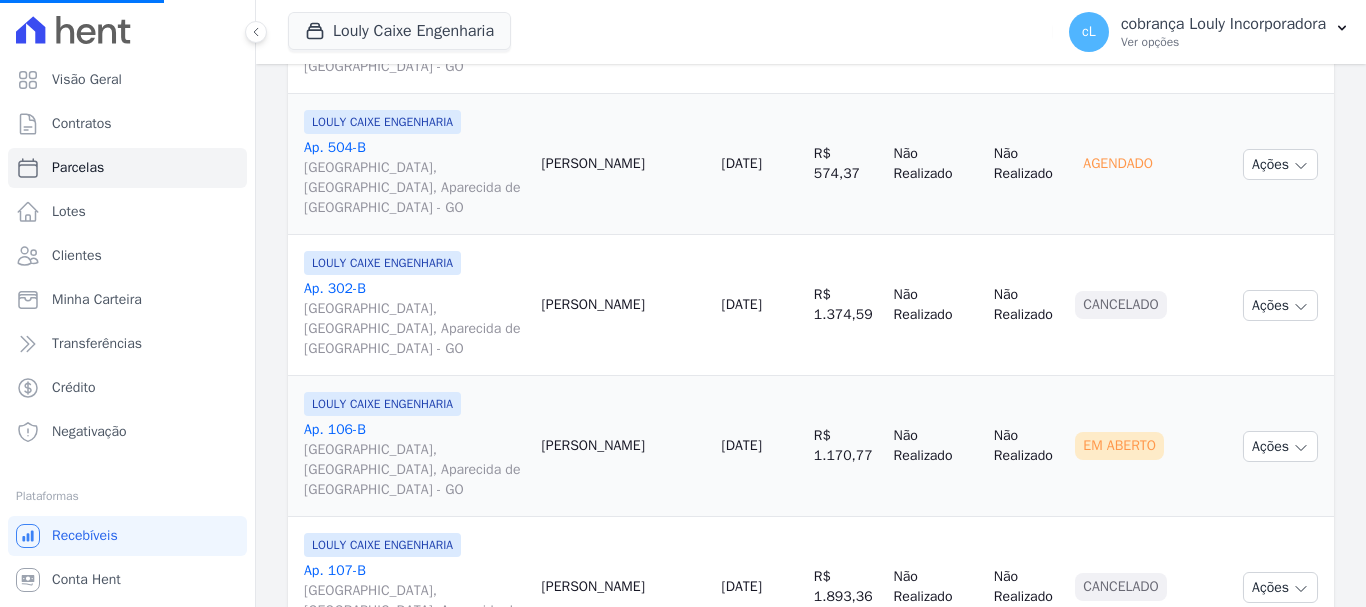 select 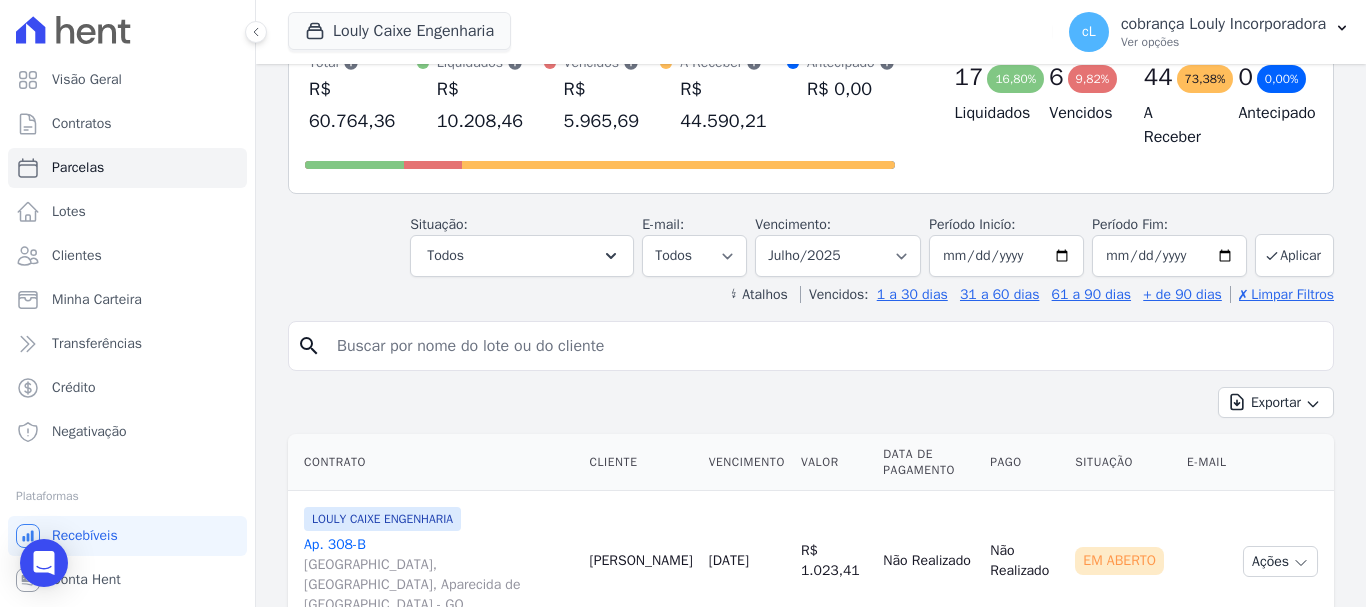 scroll, scrollTop: 100, scrollLeft: 0, axis: vertical 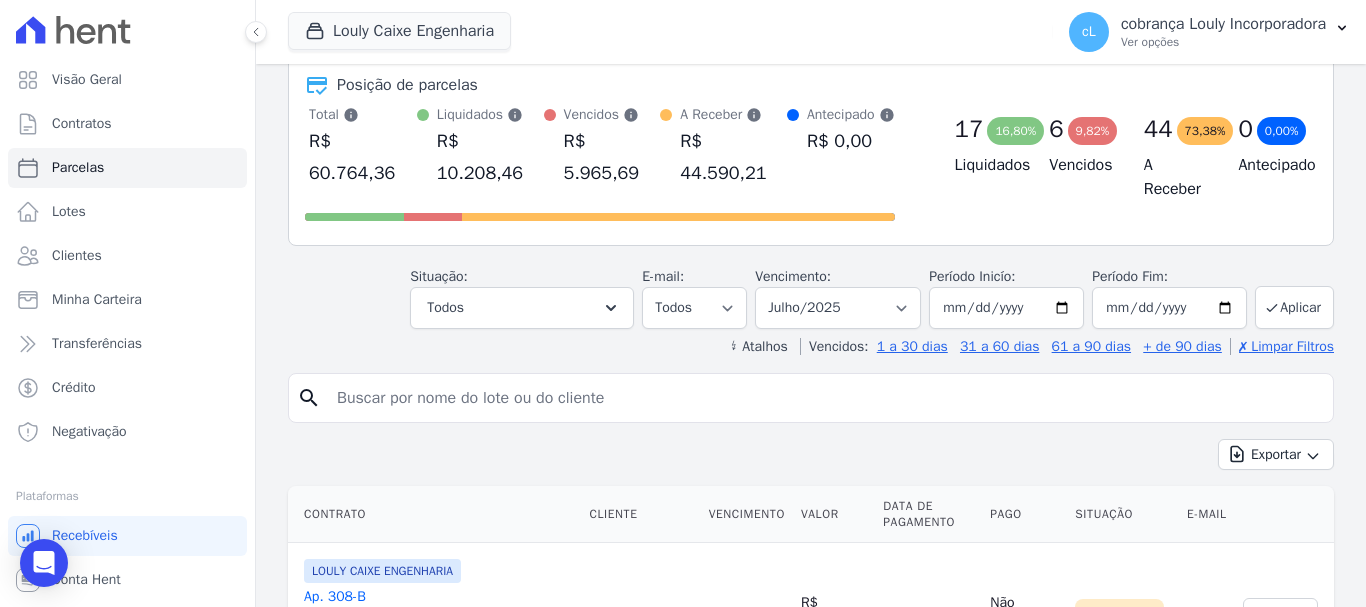 click at bounding box center (825, 398) 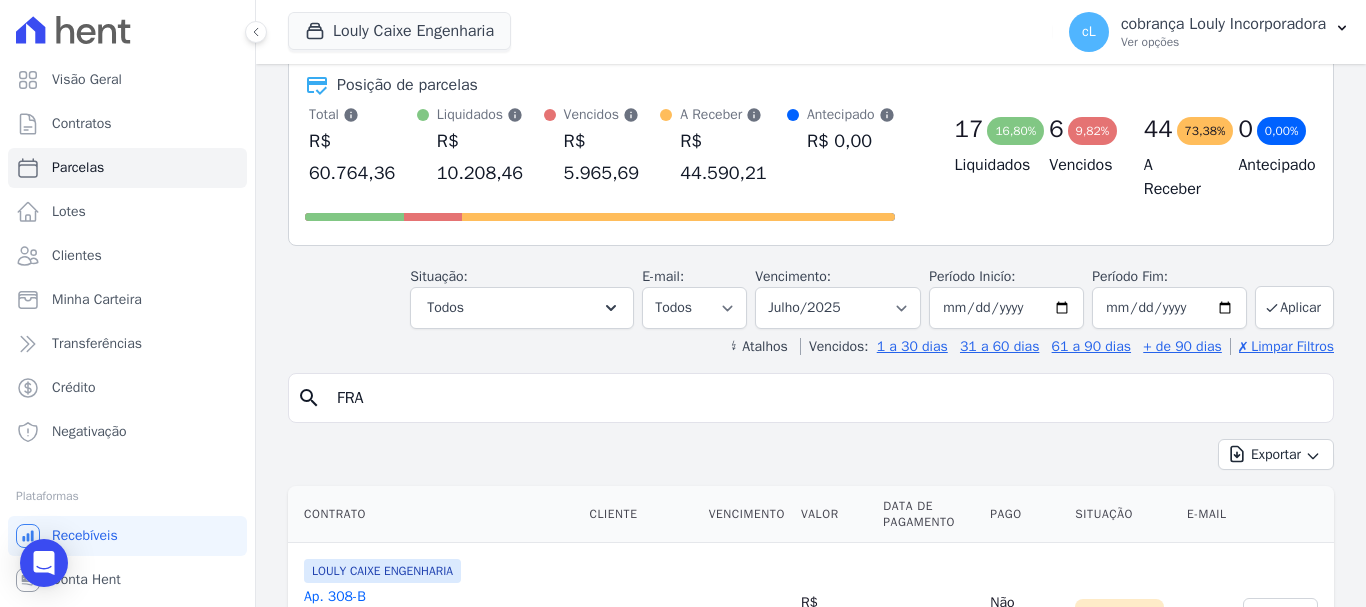 type on "FRANCISCA THAMIRES CRUZ DA SILVA" 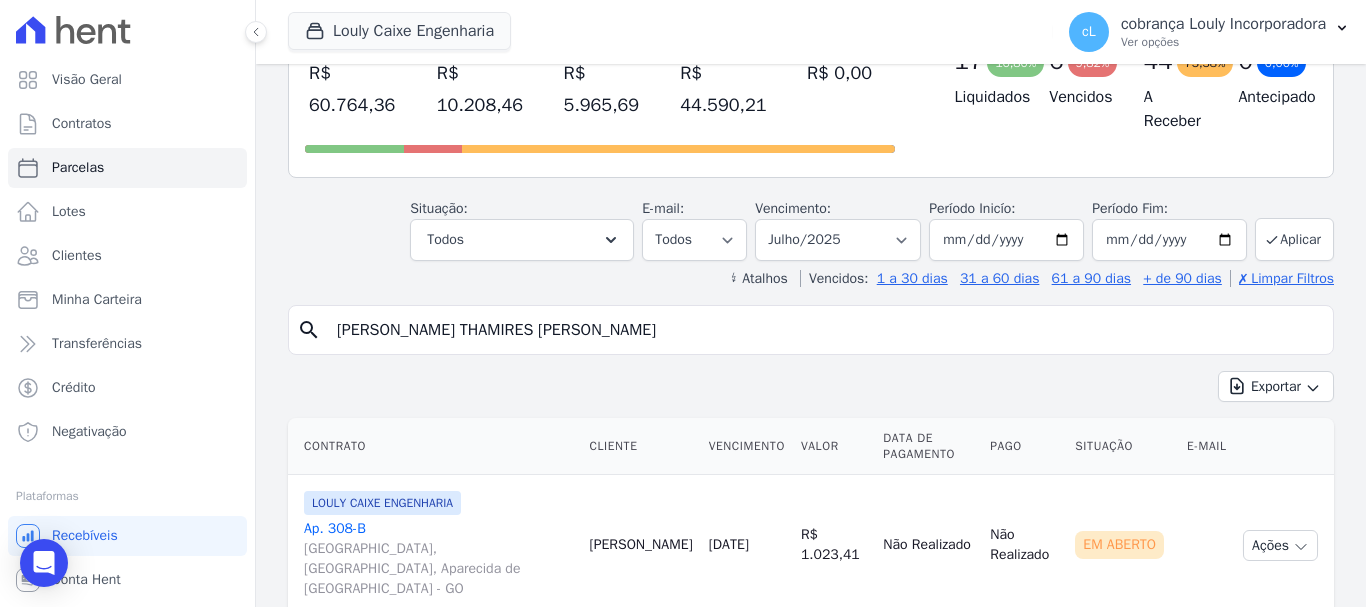 scroll, scrollTop: 200, scrollLeft: 0, axis: vertical 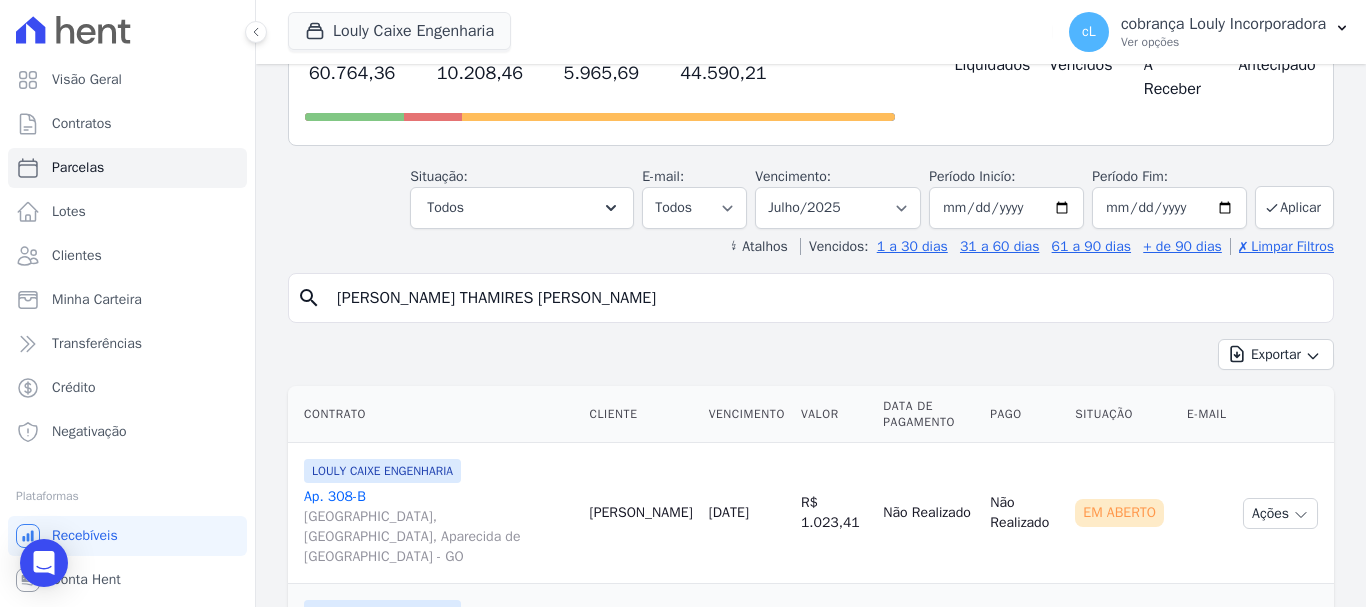 drag, startPoint x: 906, startPoint y: 387, endPoint x: 923, endPoint y: 358, distance: 33.61547 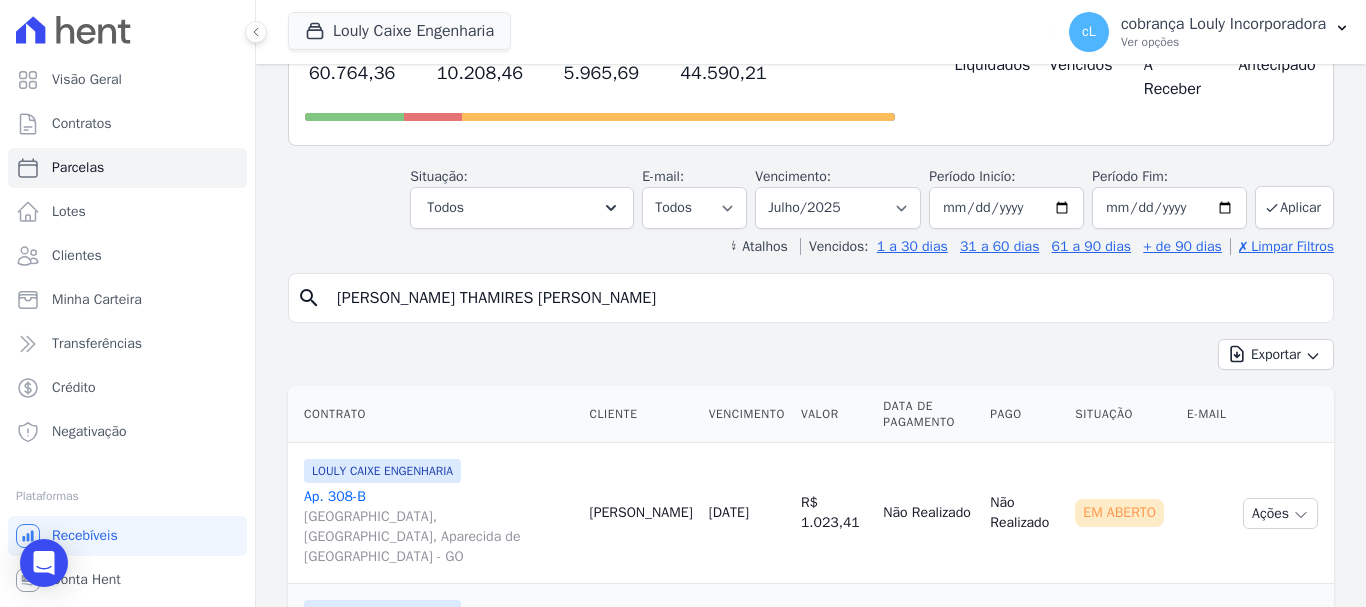 click on "10/07/2025" at bounding box center (747, 654) 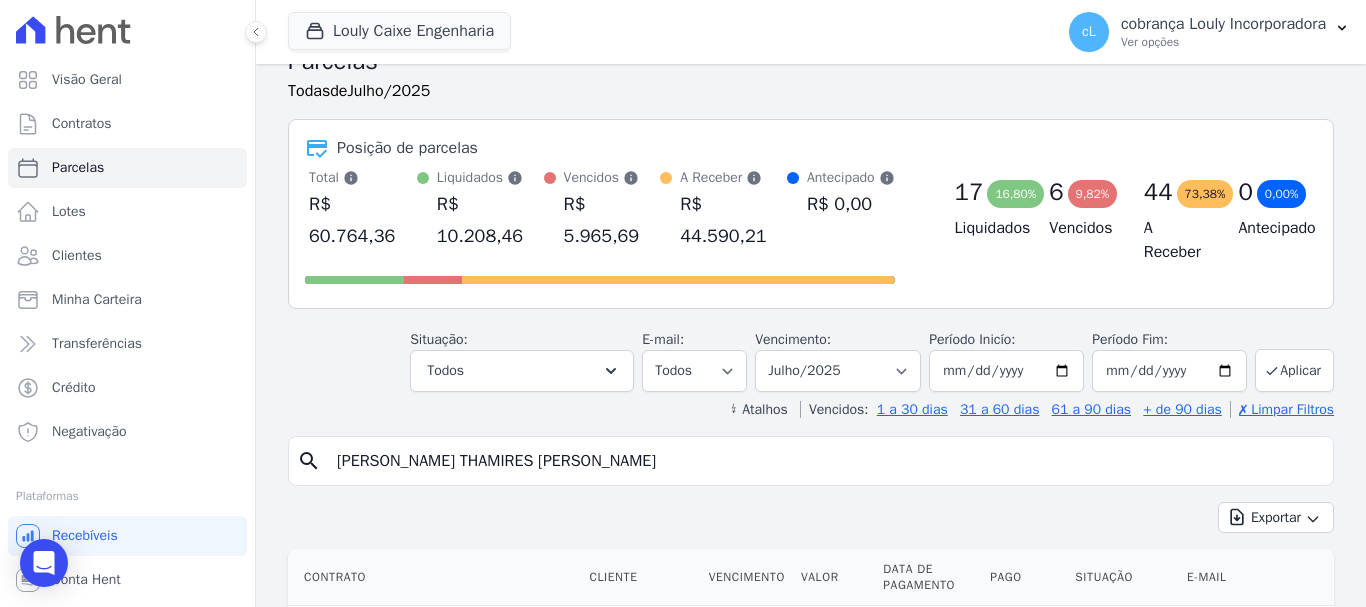 scroll, scrollTop: 100, scrollLeft: 0, axis: vertical 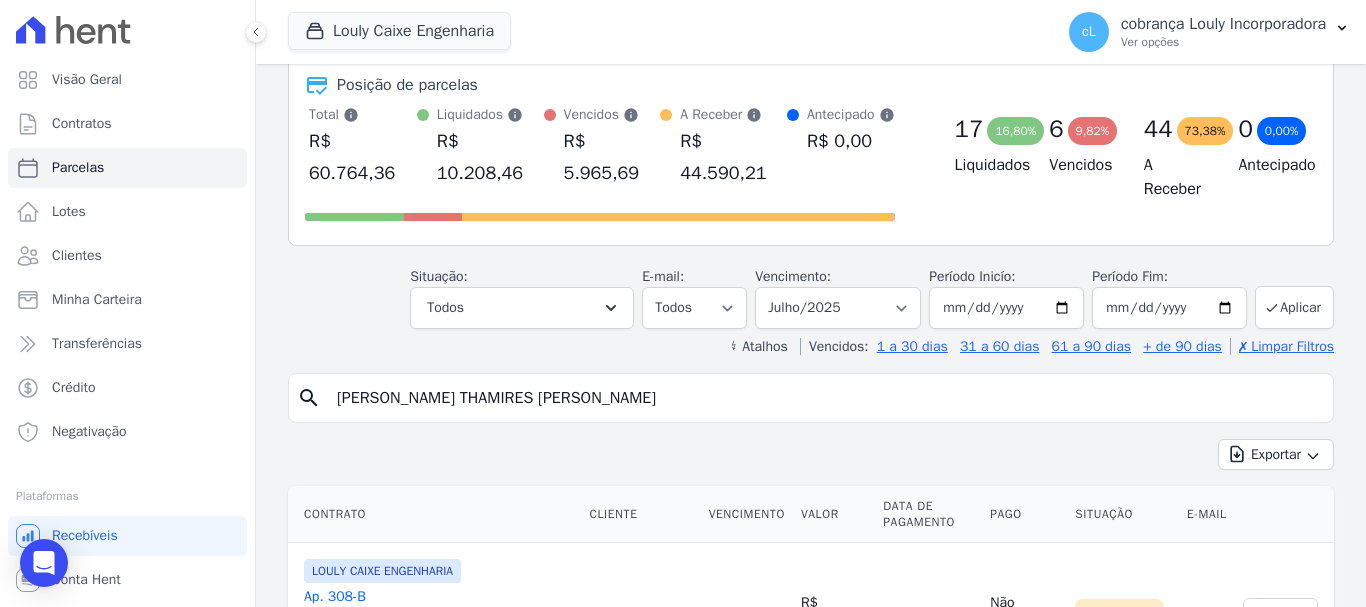 click on "FRANCISCA THAMIRES CRUZ DA SILVA" at bounding box center [825, 398] 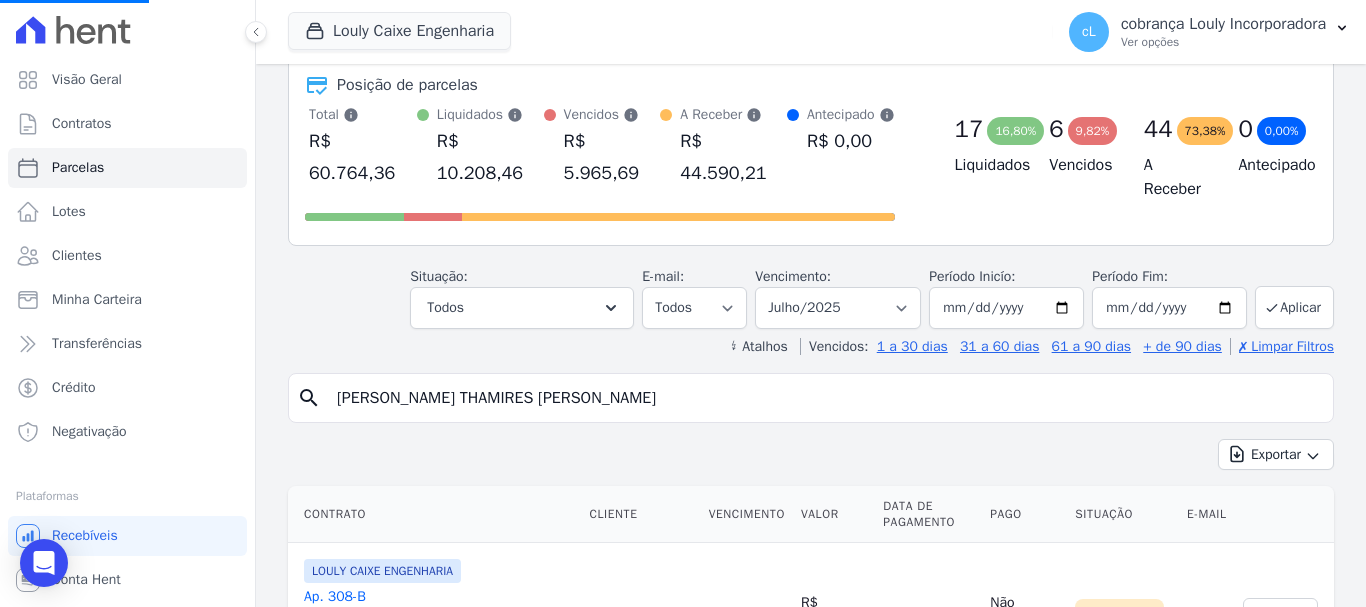 select 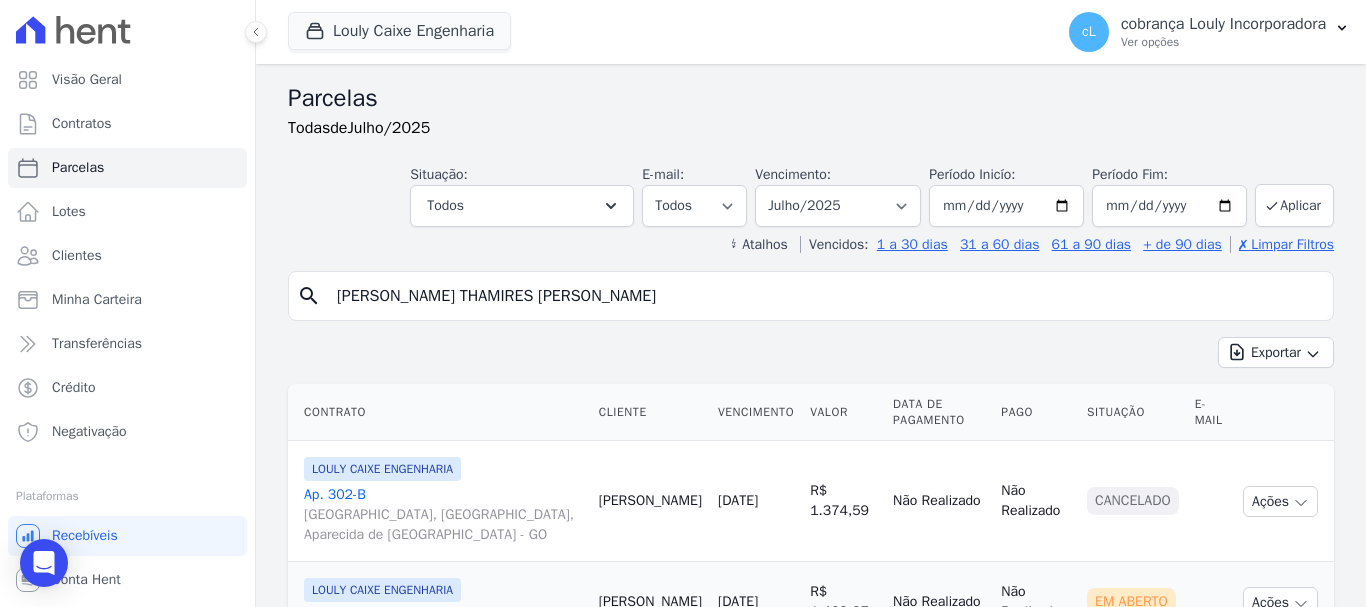 scroll, scrollTop: 178, scrollLeft: 0, axis: vertical 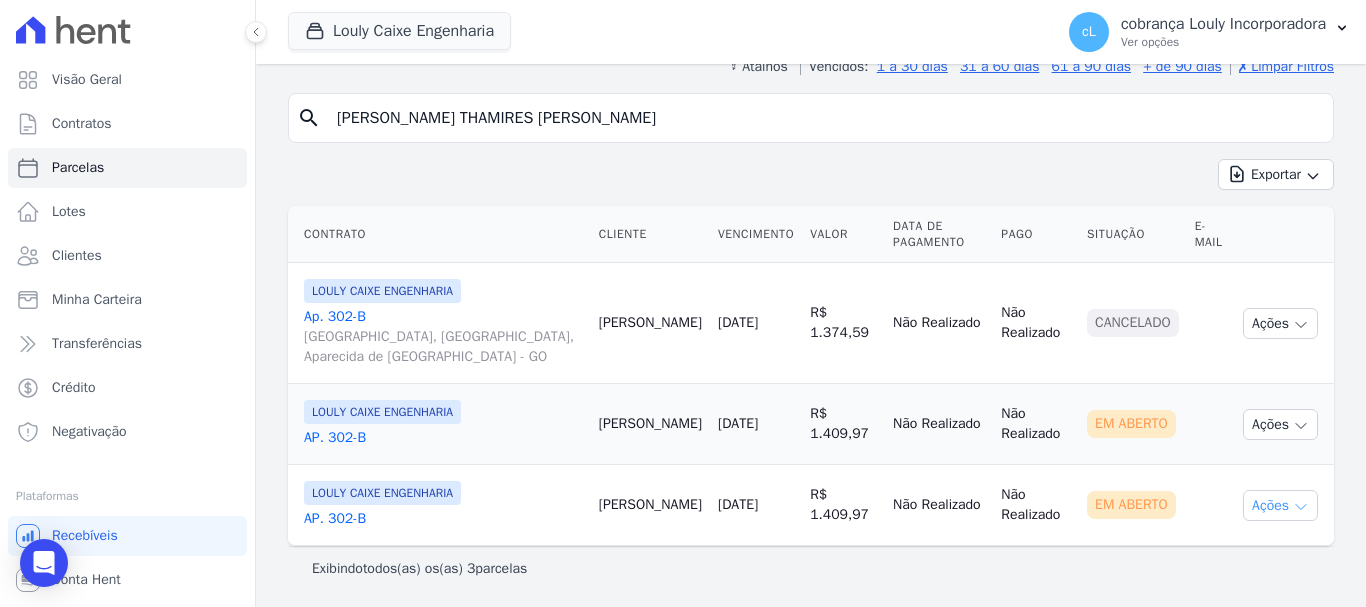 click on "Ações" at bounding box center [1280, 505] 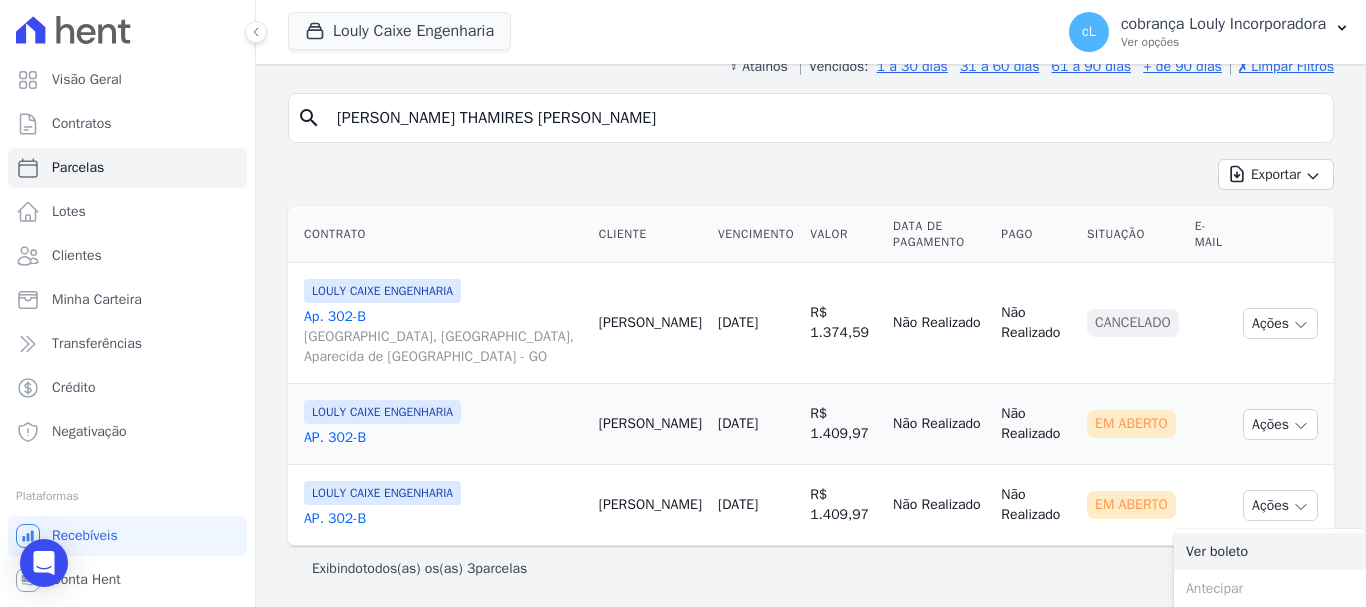 click on "Ver boleto" at bounding box center [1270, 551] 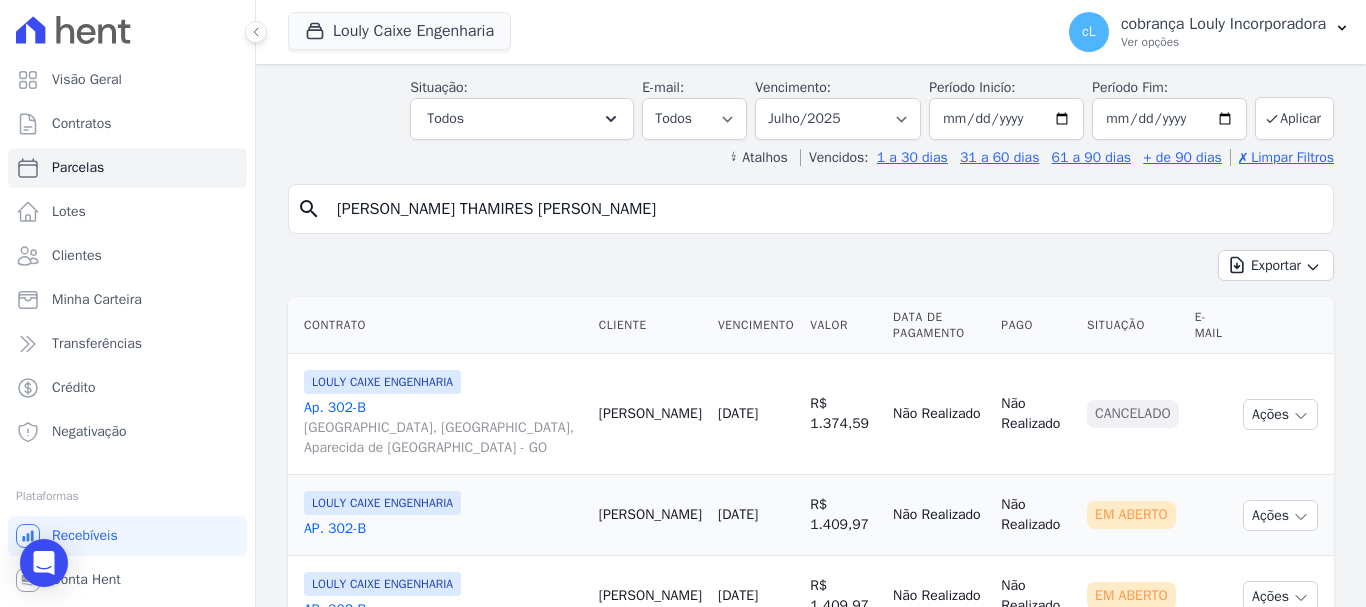 scroll, scrollTop: 0, scrollLeft: 0, axis: both 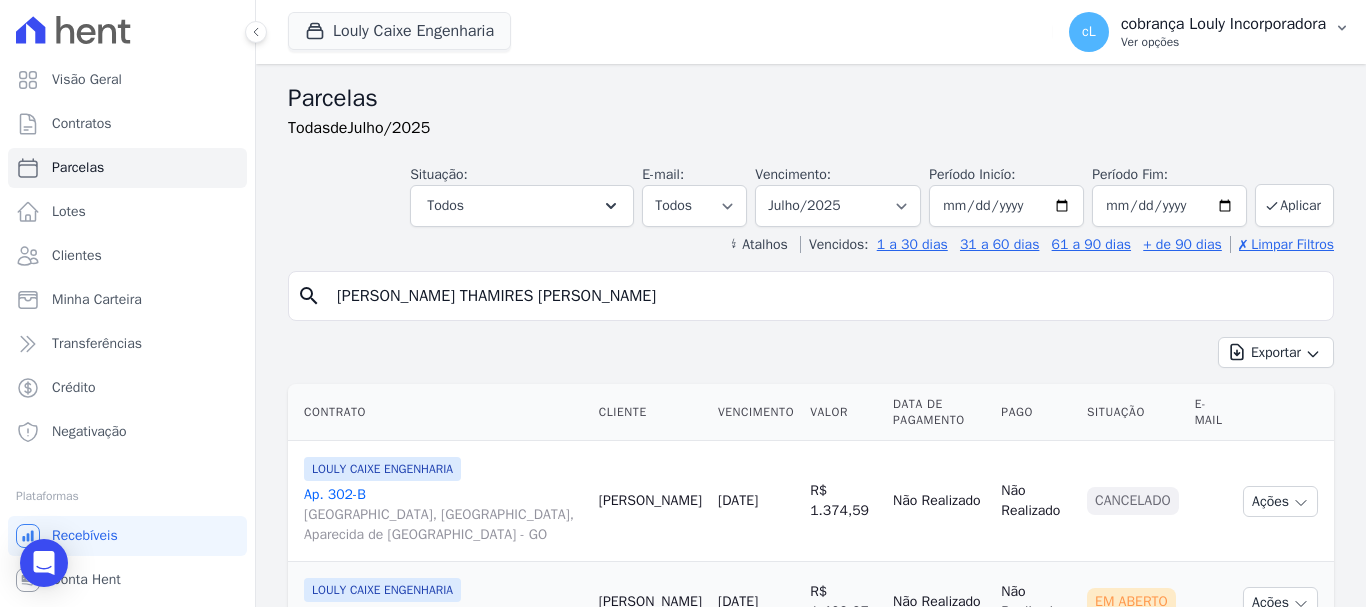 click 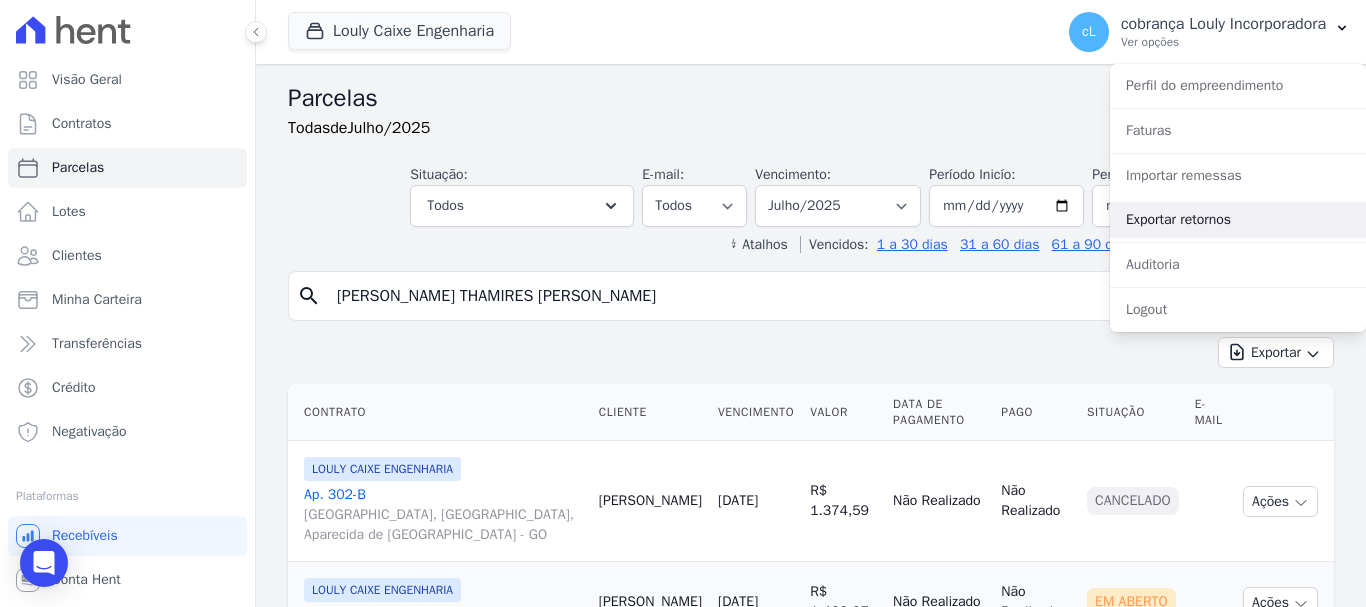 click on "Exportar retornos" at bounding box center [1238, 220] 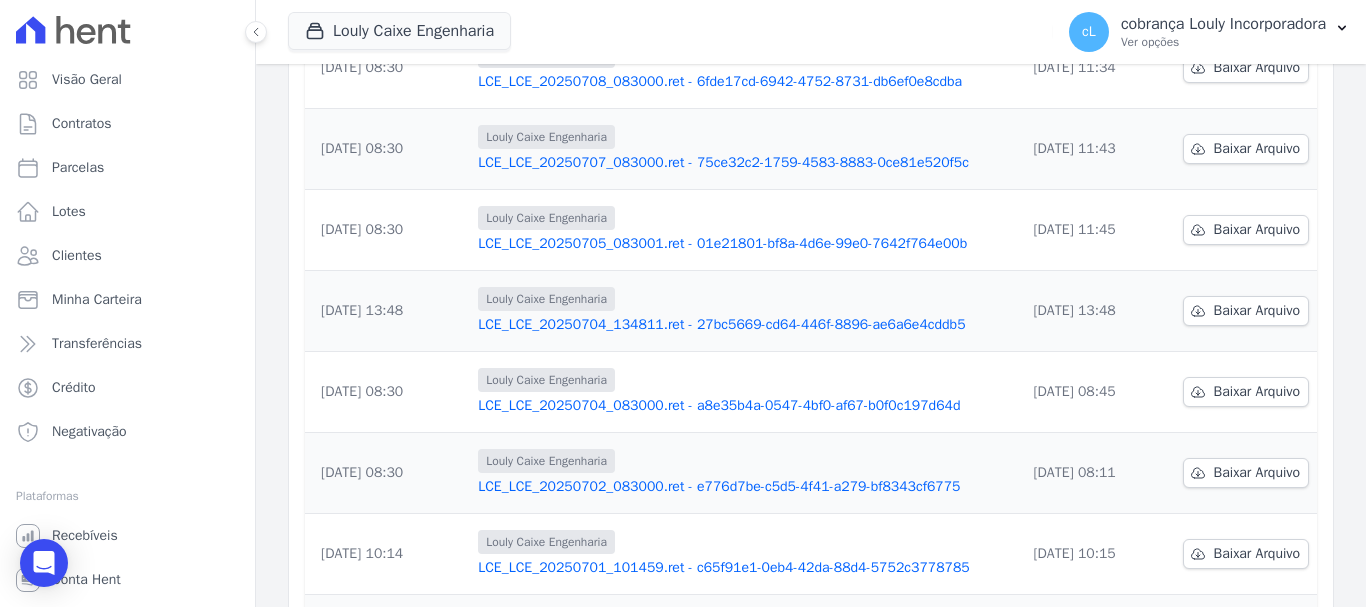 scroll, scrollTop: 657, scrollLeft: 0, axis: vertical 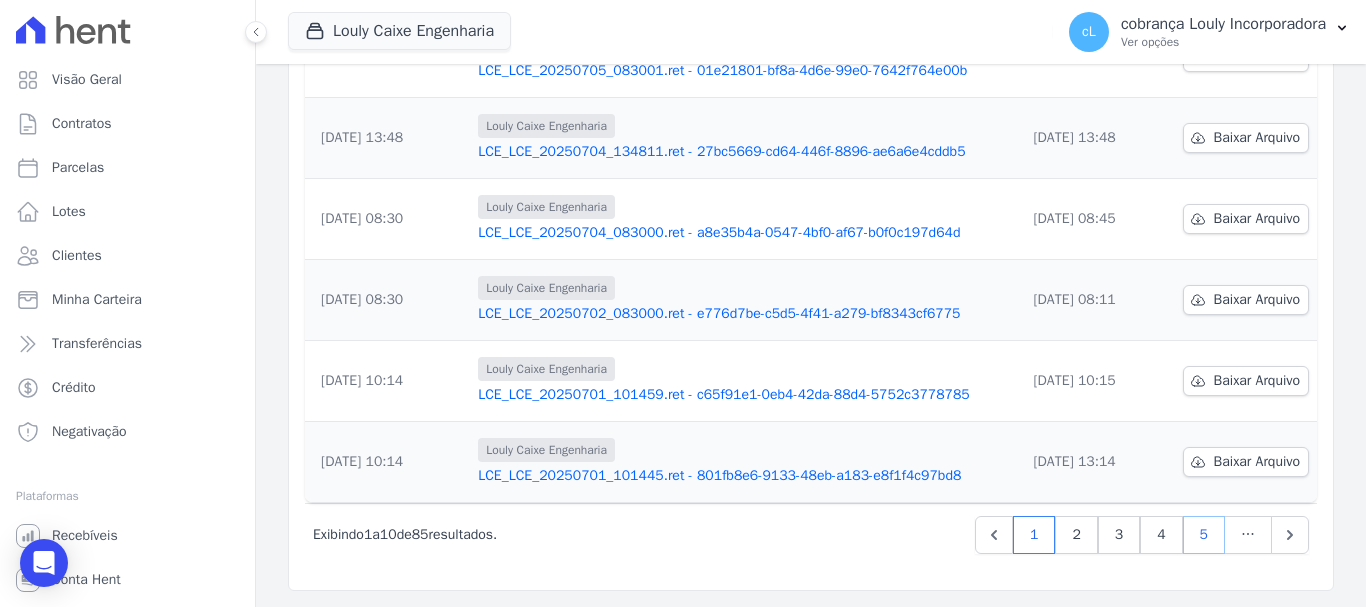 click on "5" at bounding box center (1204, 535) 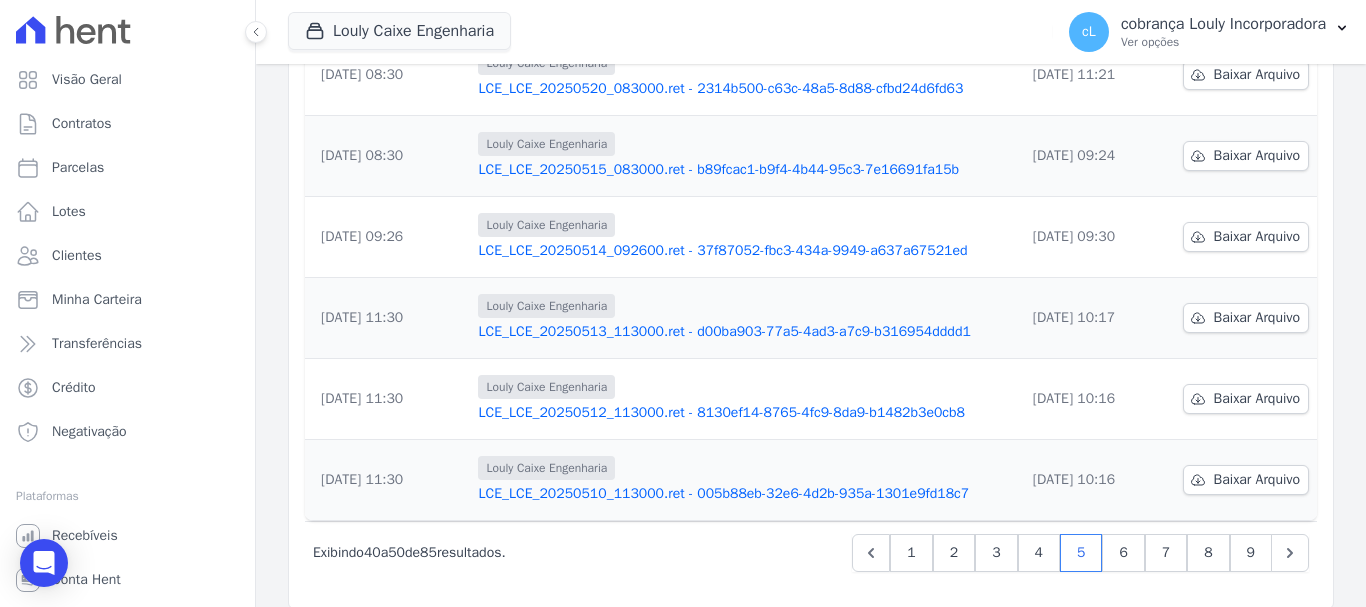 scroll, scrollTop: 657, scrollLeft: 0, axis: vertical 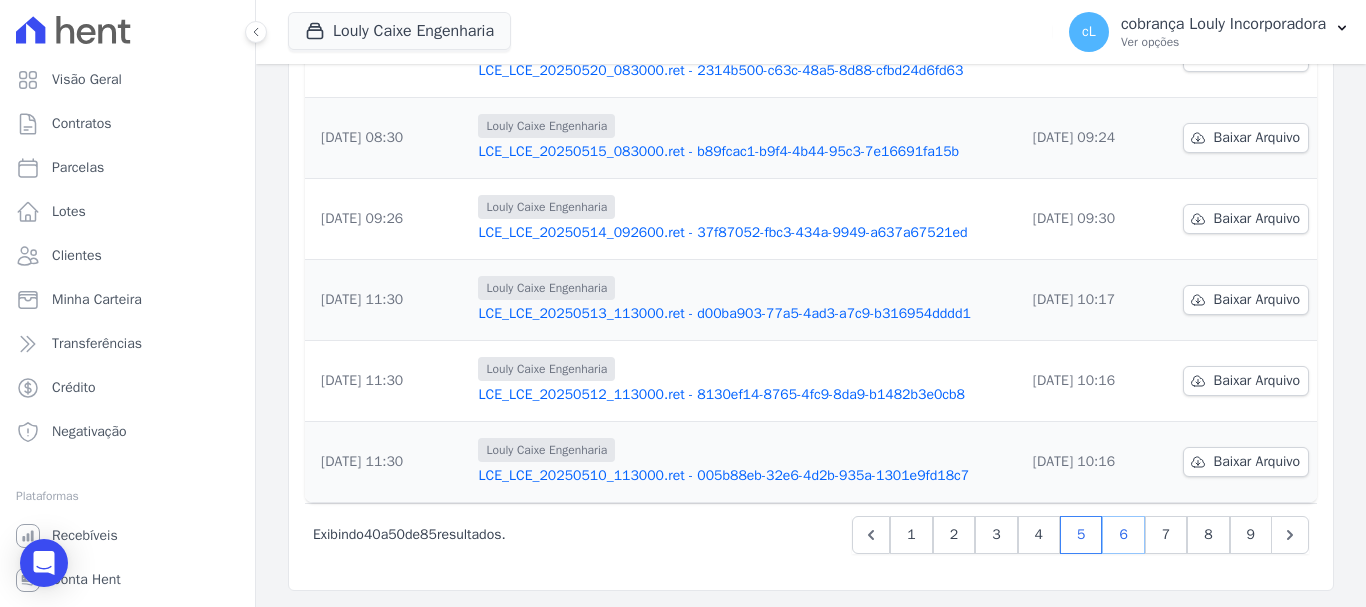 click on "6" at bounding box center (1123, 535) 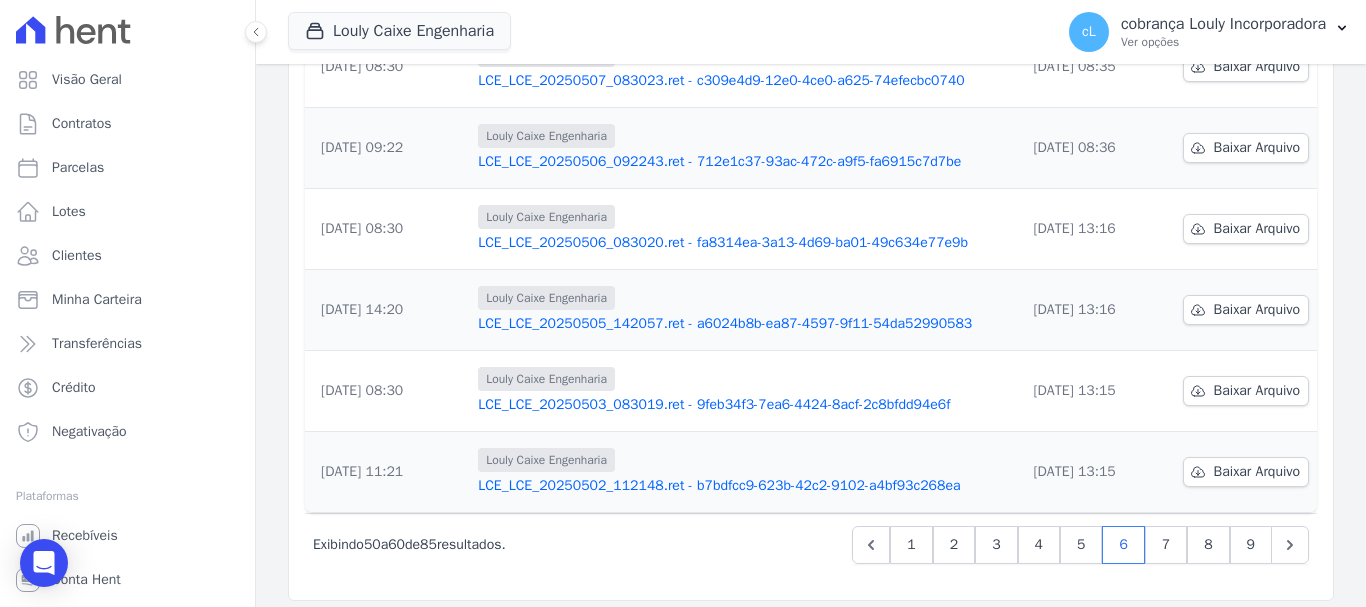 scroll, scrollTop: 657, scrollLeft: 0, axis: vertical 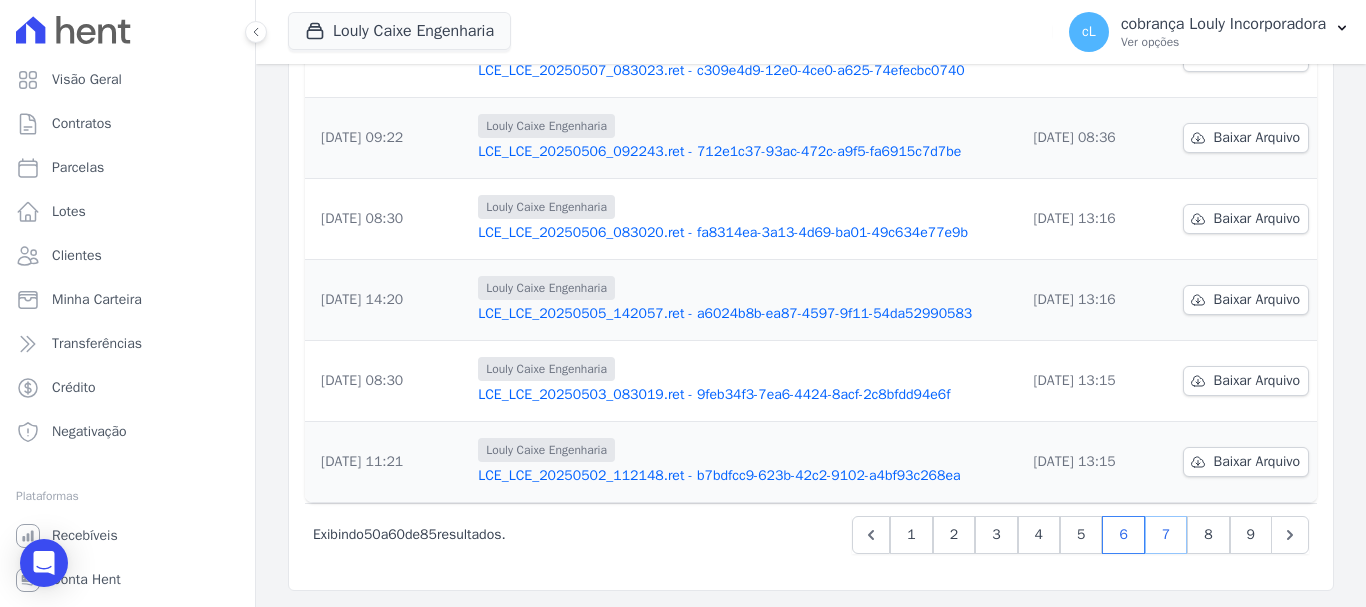 click on "7" at bounding box center (1166, 535) 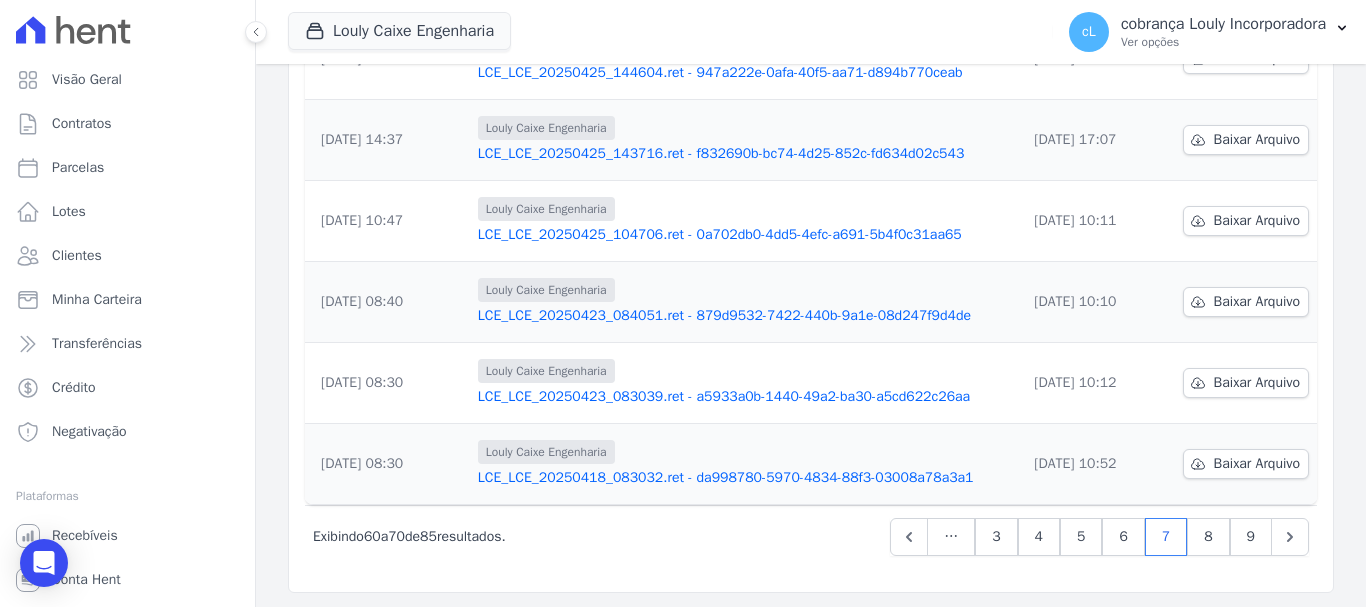 scroll, scrollTop: 657, scrollLeft: 0, axis: vertical 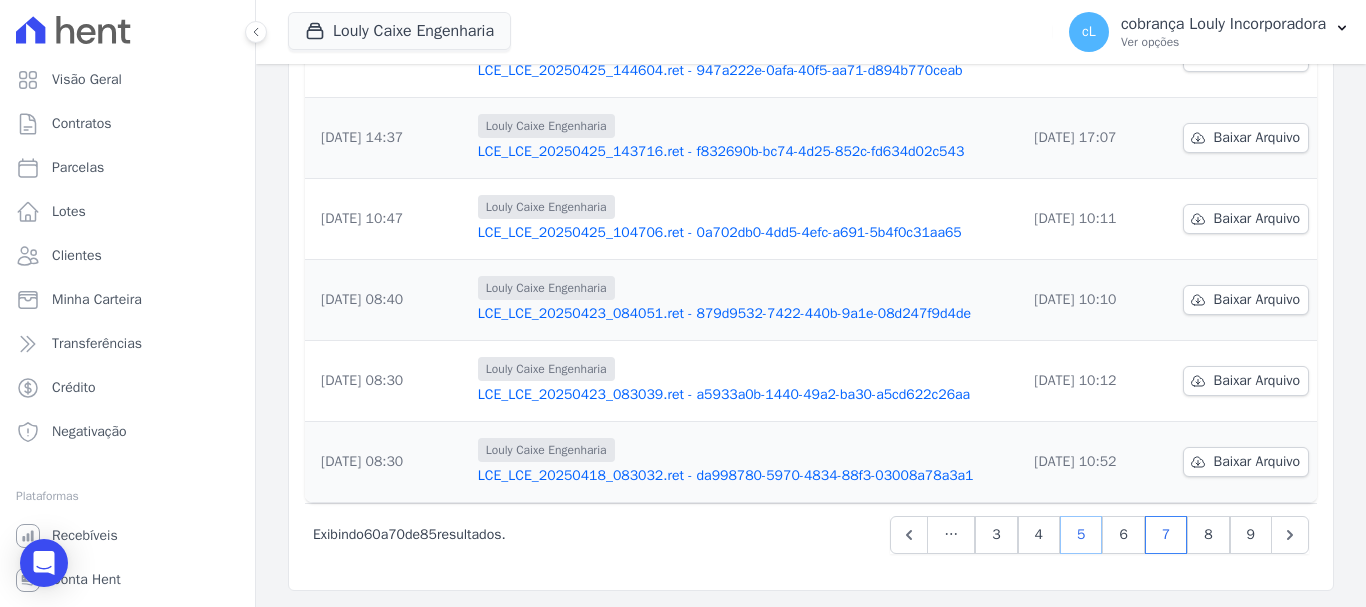 click on "5" at bounding box center [1081, 535] 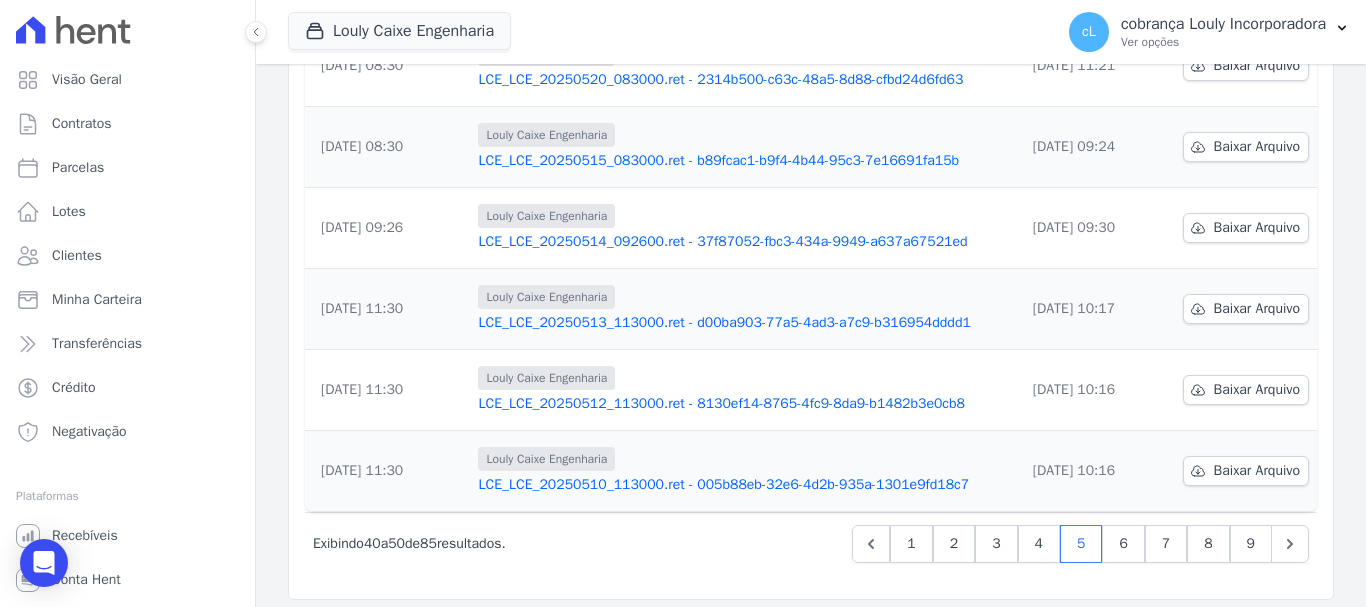 scroll, scrollTop: 657, scrollLeft: 0, axis: vertical 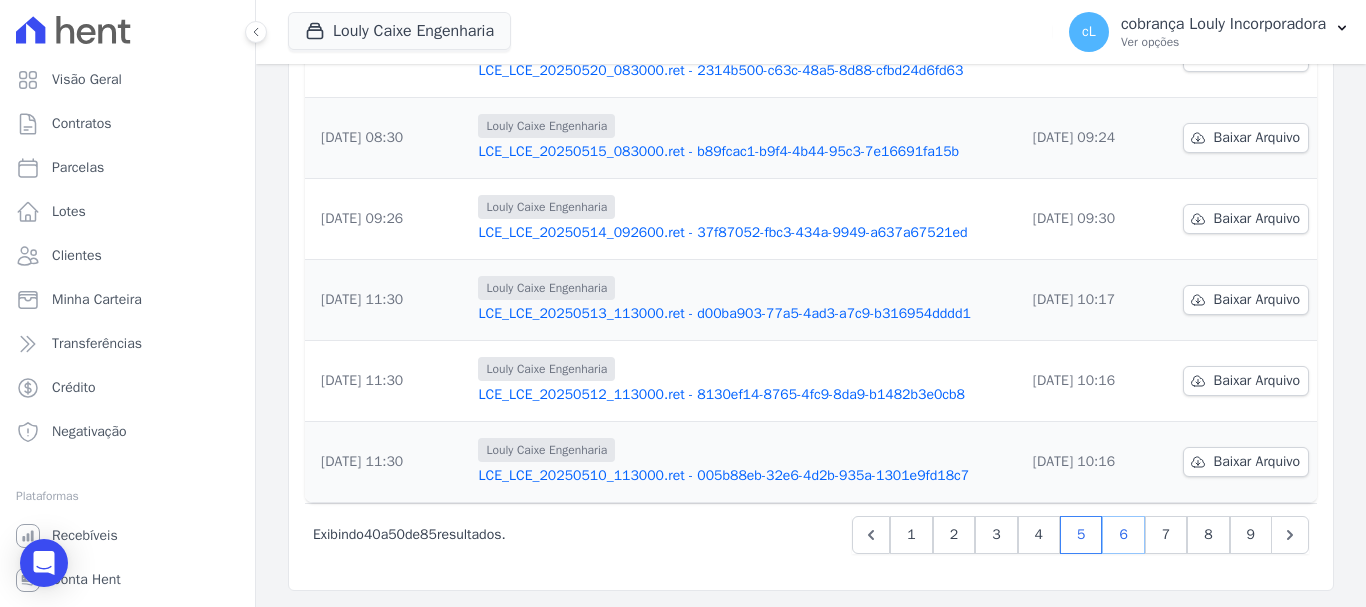 click on "6" at bounding box center [1123, 535] 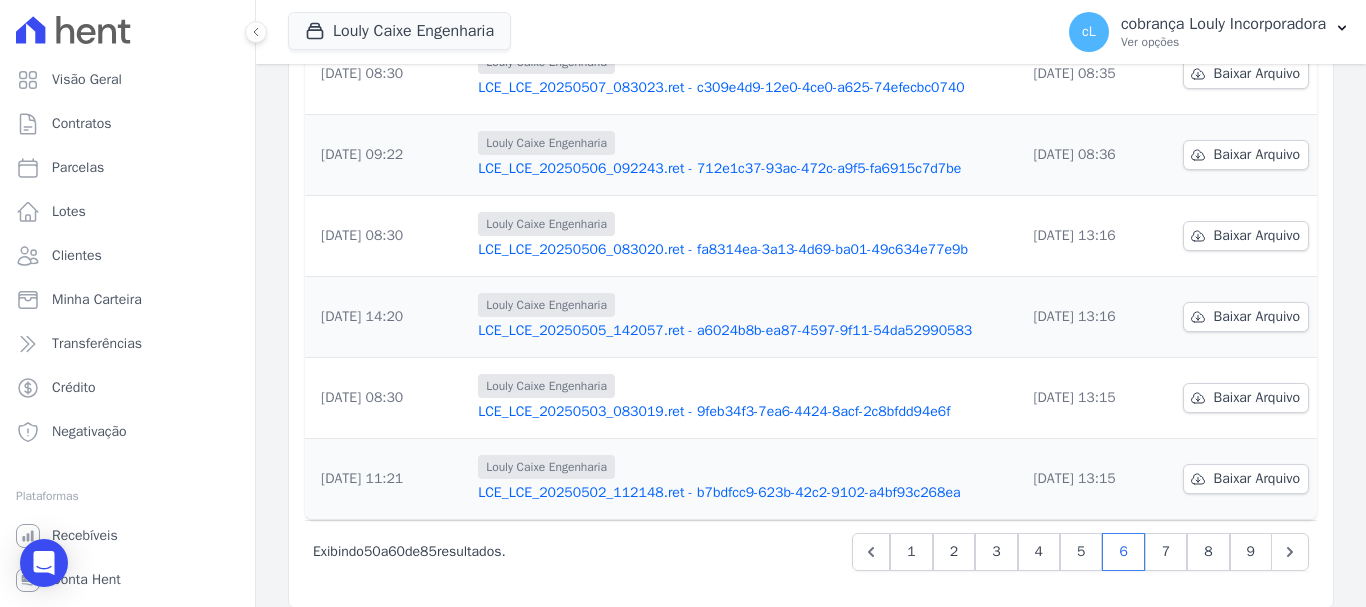 scroll, scrollTop: 657, scrollLeft: 0, axis: vertical 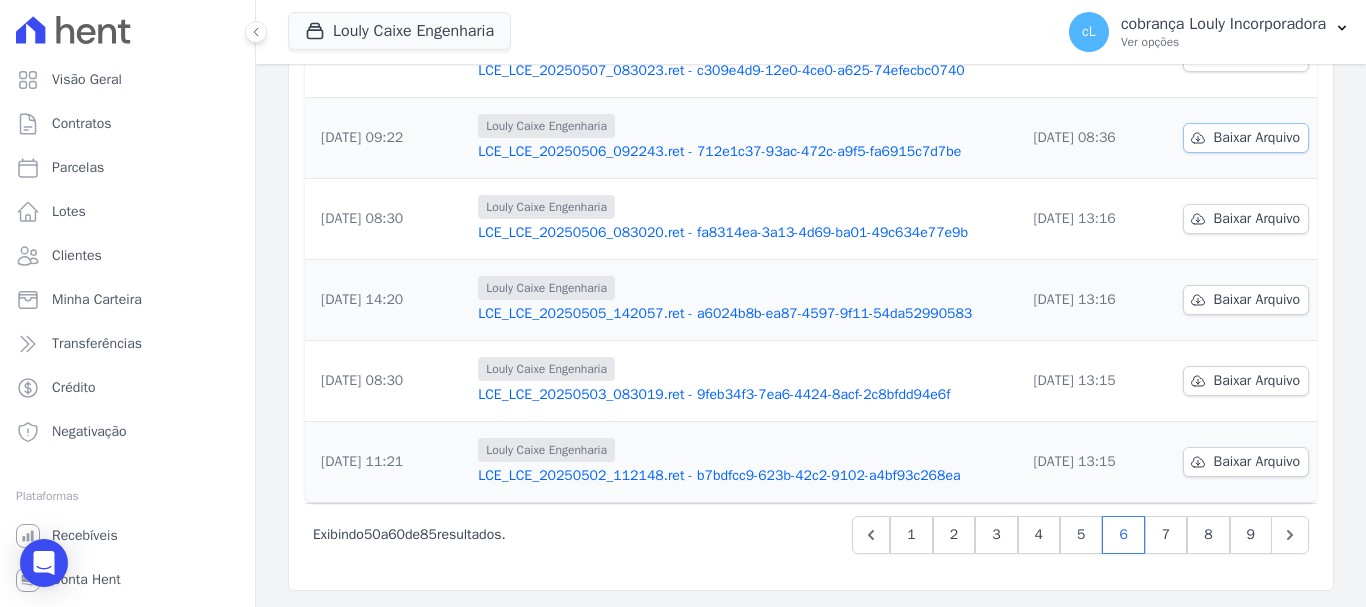 click on "Baixar Arquivo" at bounding box center (1257, 138) 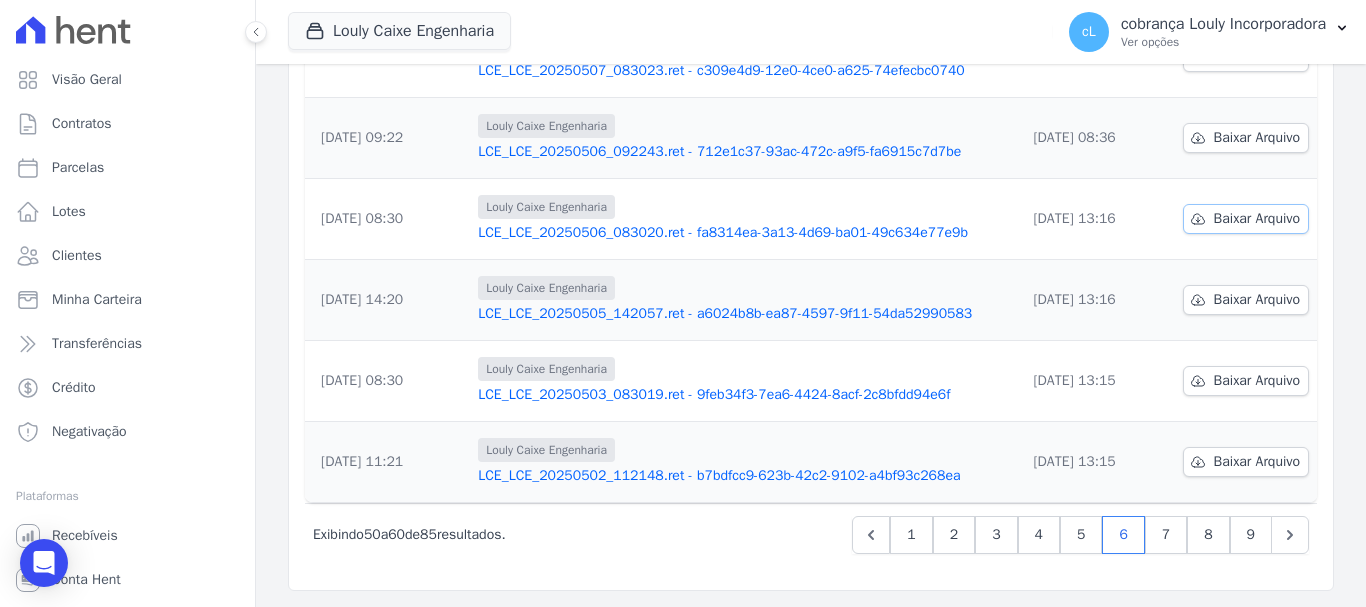 click on "Baixar Arquivo" at bounding box center (1257, 219) 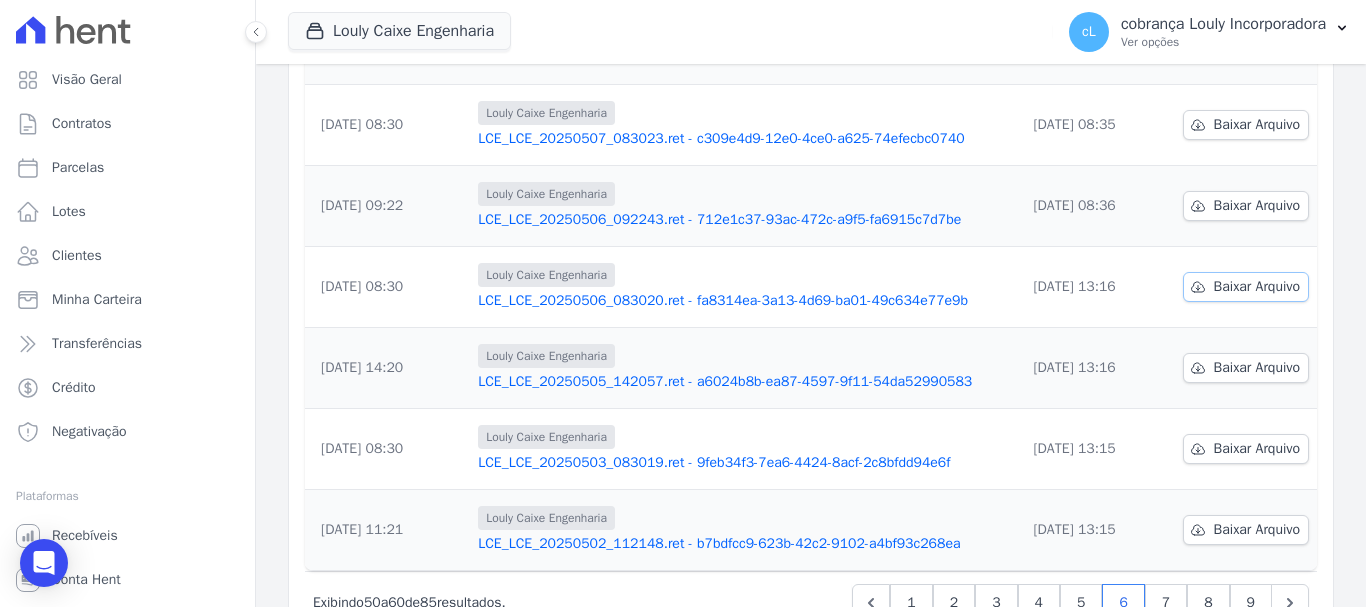 scroll, scrollTop: 557, scrollLeft: 0, axis: vertical 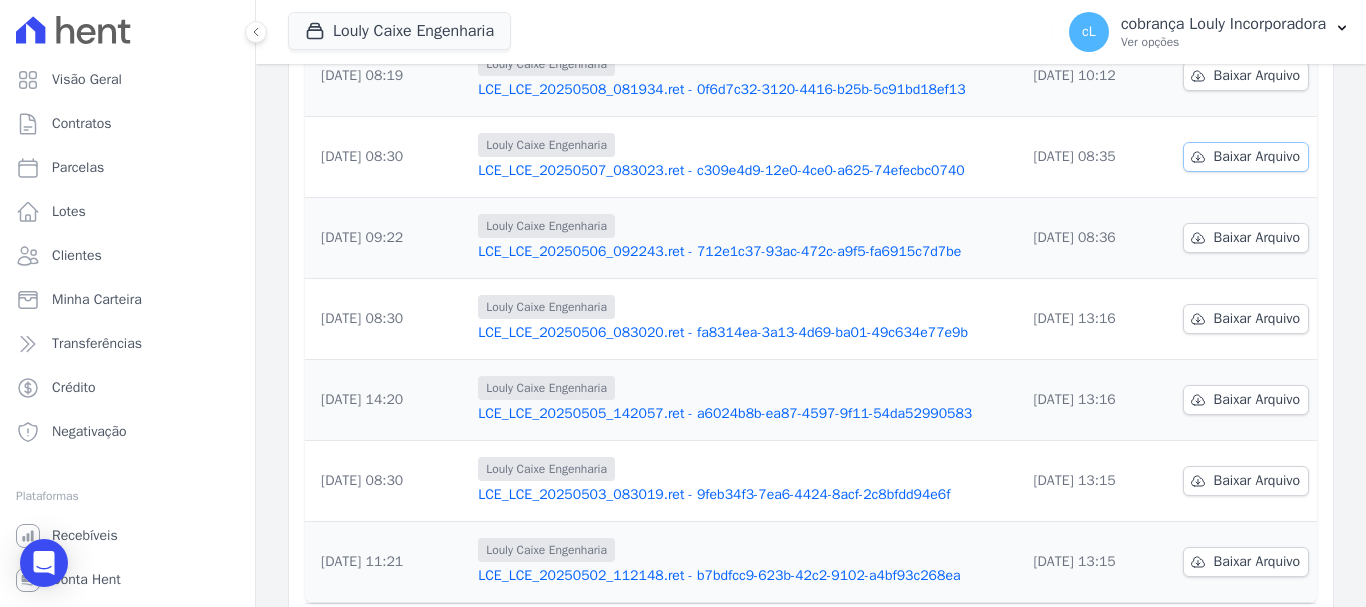 click on "Baixar Arquivo" at bounding box center (1257, 157) 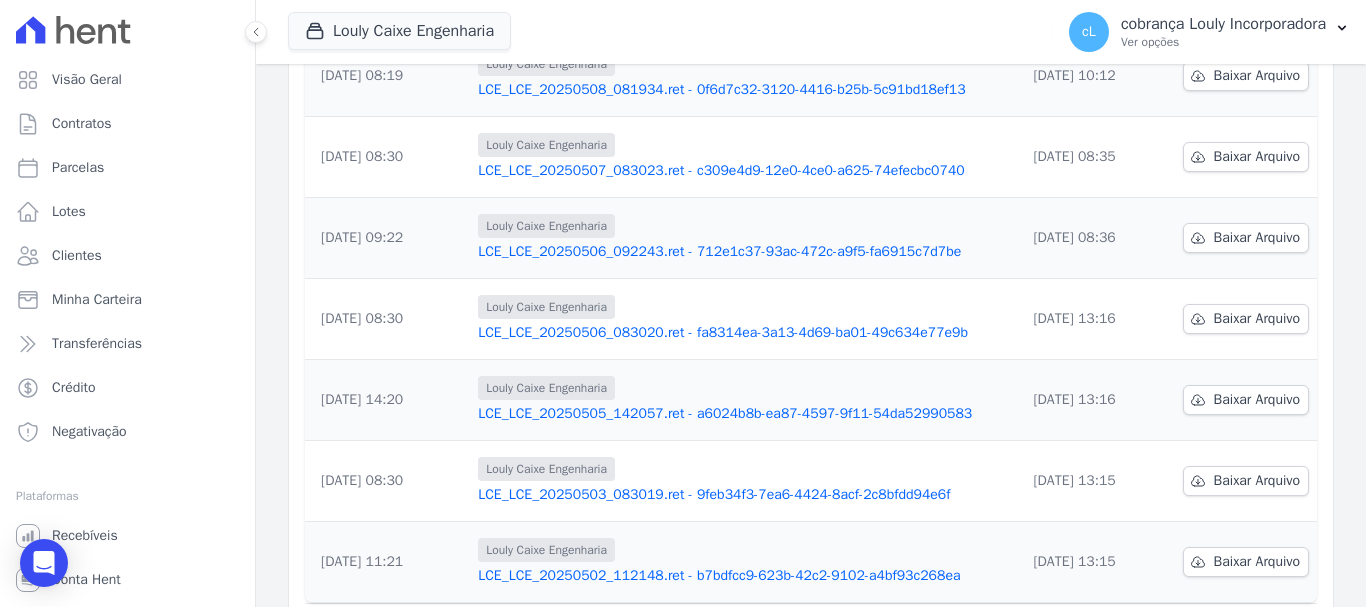 click on "Louly Caixe Engenharia
LCE_LCE_20250506_083020.ret -
fa8314ea-3a13-4d69-ba01-49c634e77e9b" at bounding box center (743, 319) 